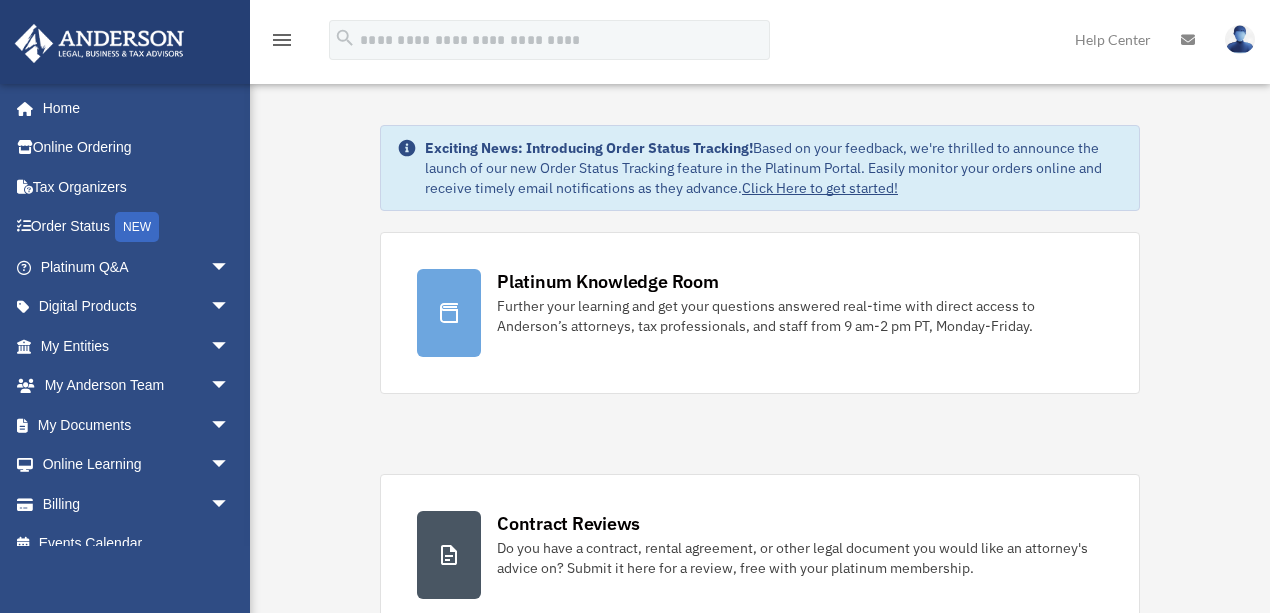 scroll, scrollTop: 0, scrollLeft: 0, axis: both 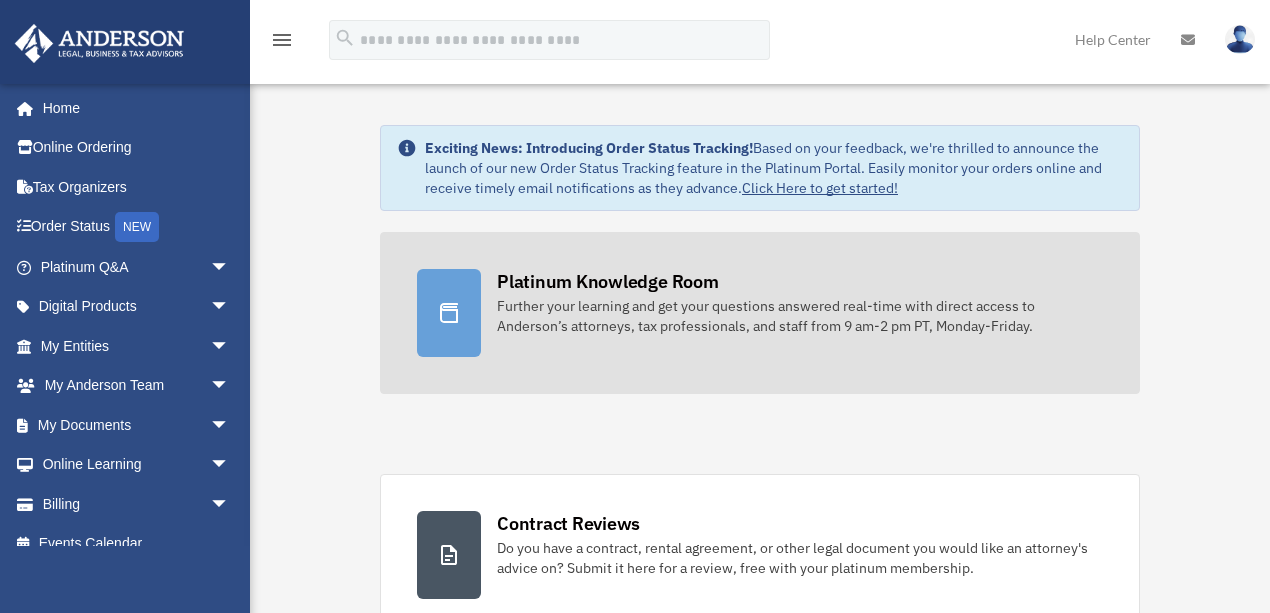 click on "Platinum Knowledge Room" at bounding box center (608, 281) 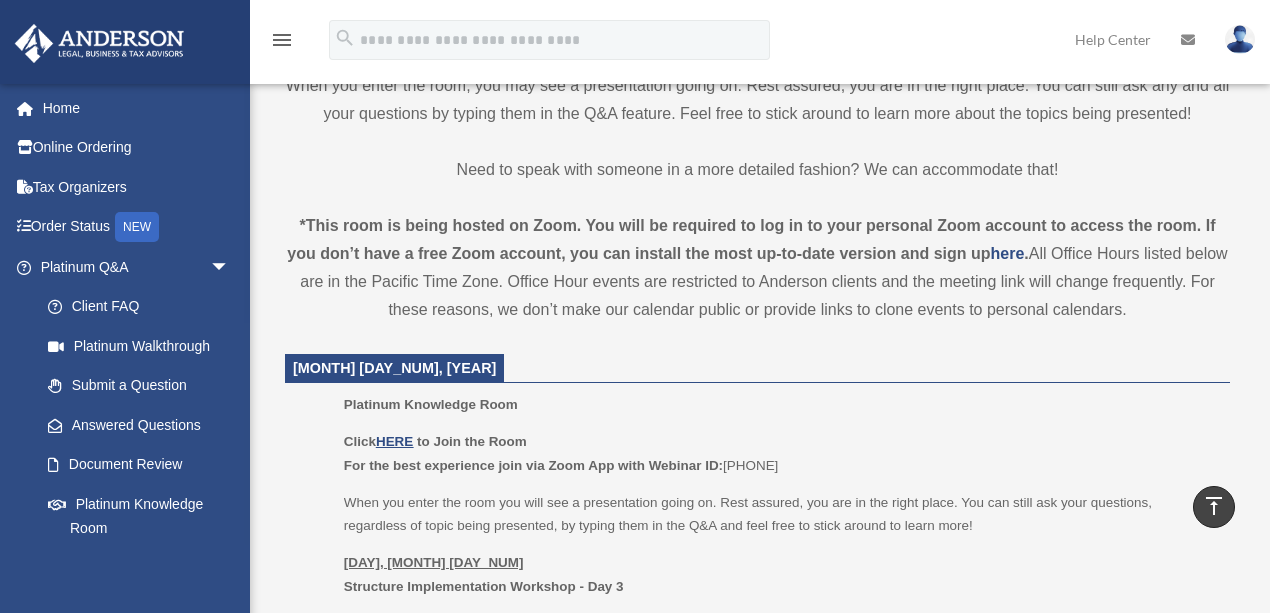 scroll, scrollTop: 533, scrollLeft: 0, axis: vertical 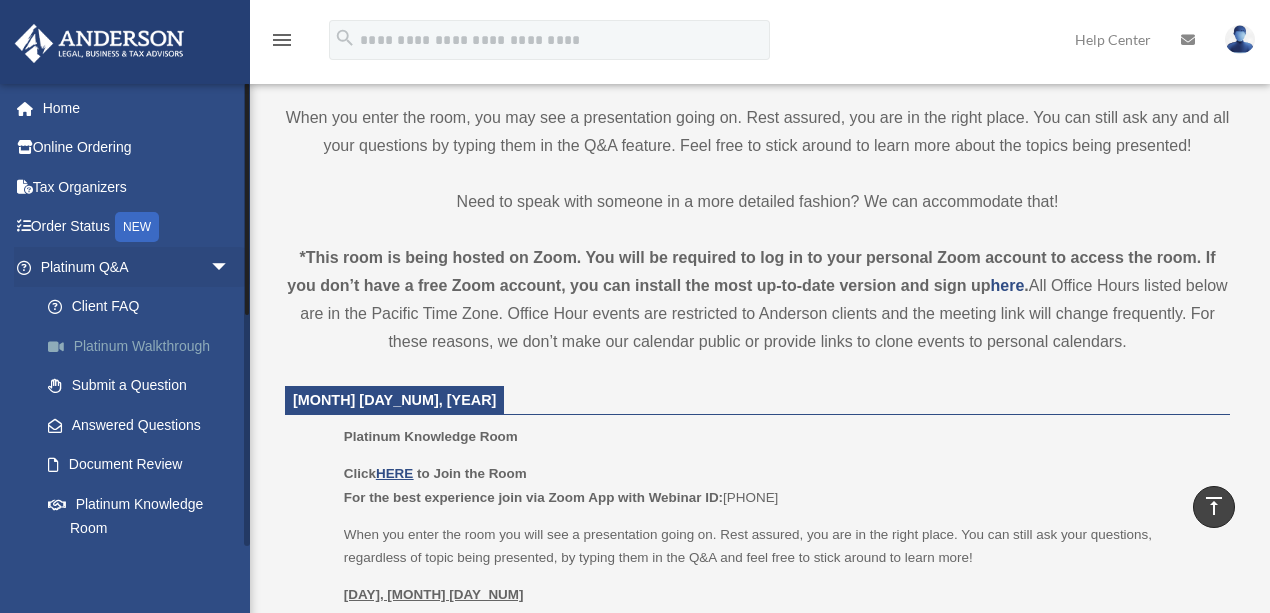 click on "Platinum Walkthrough" at bounding box center [144, 346] 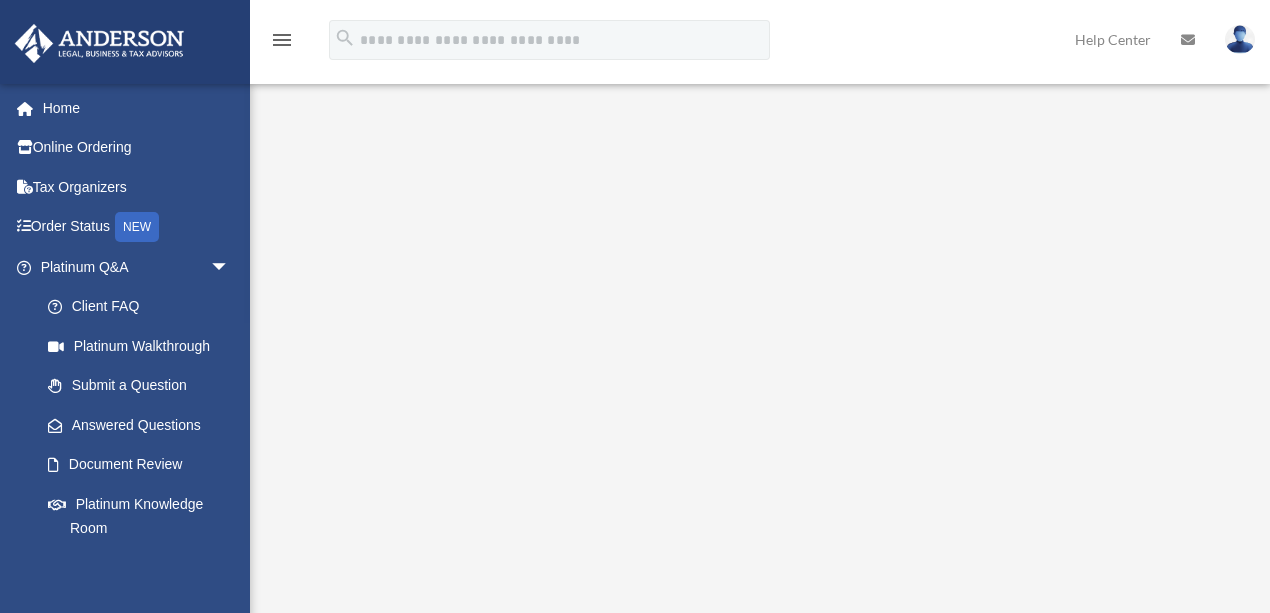 scroll, scrollTop: 0, scrollLeft: 0, axis: both 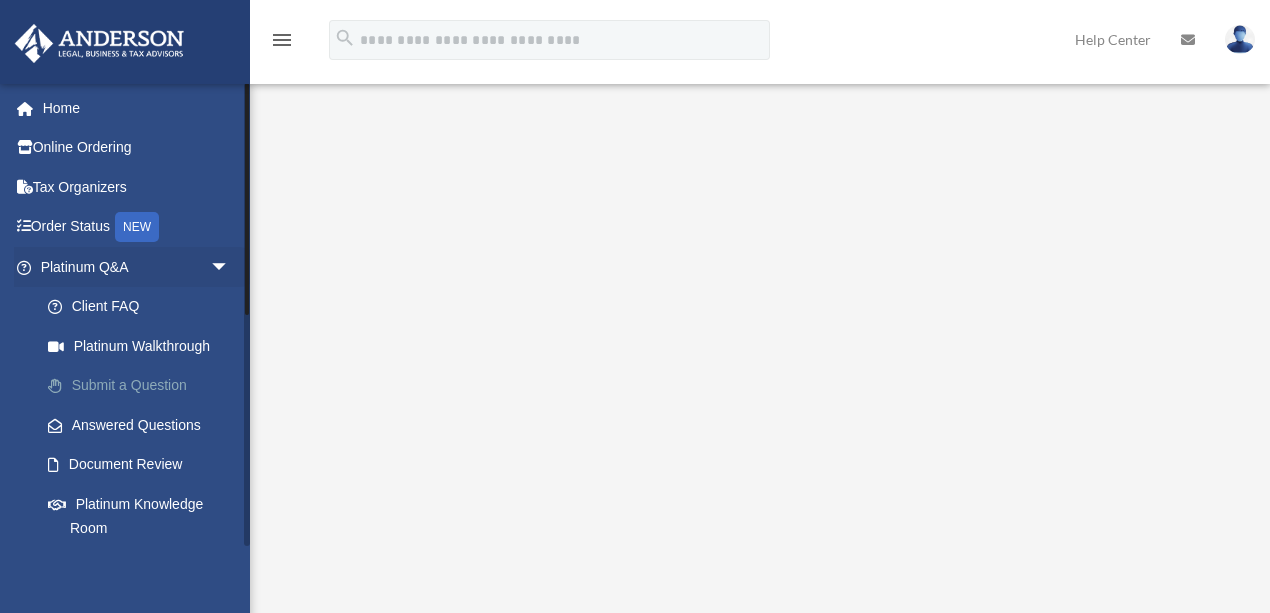 click on "Submit a Question" at bounding box center (144, 386) 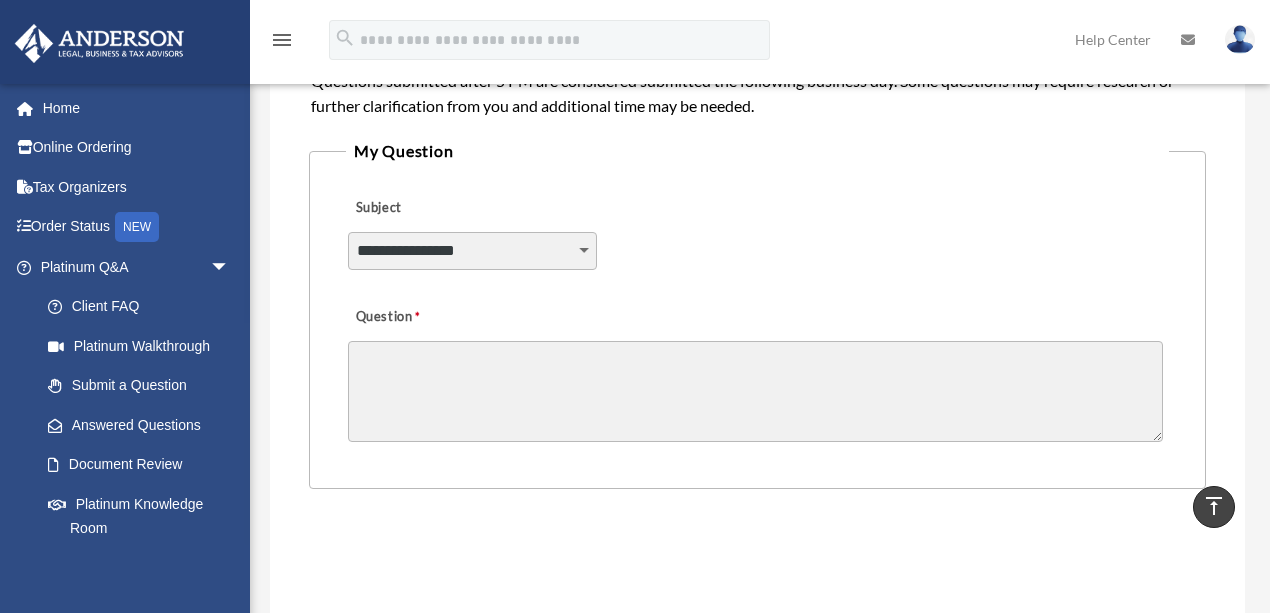 scroll, scrollTop: 533, scrollLeft: 0, axis: vertical 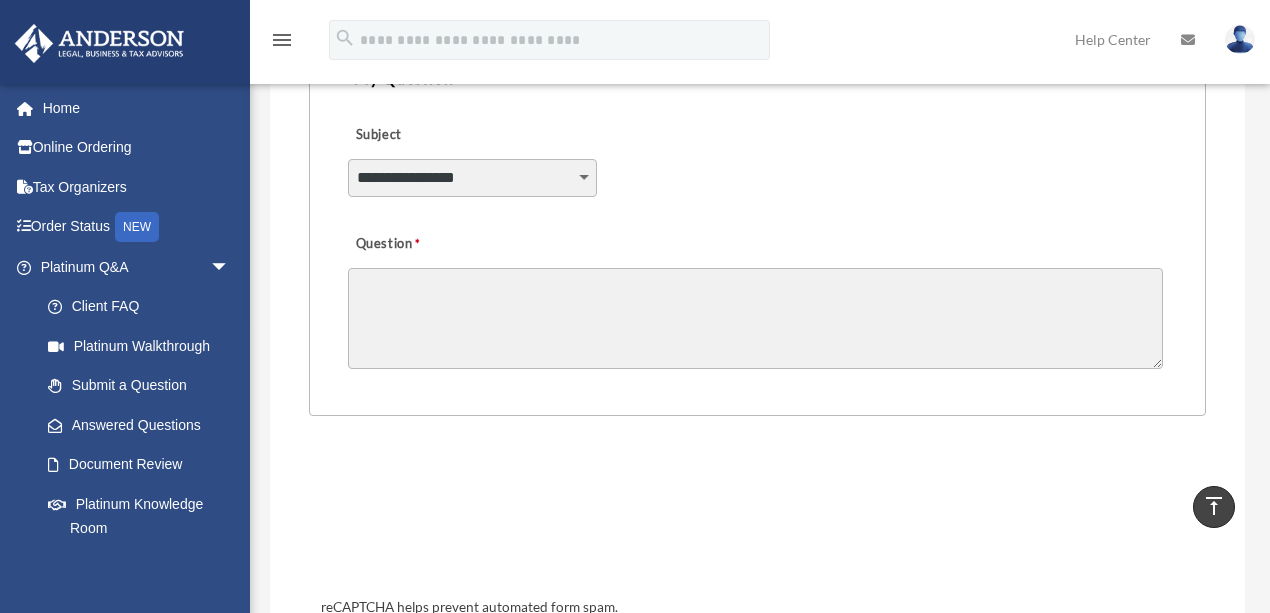 click on "**********" at bounding box center [472, 178] 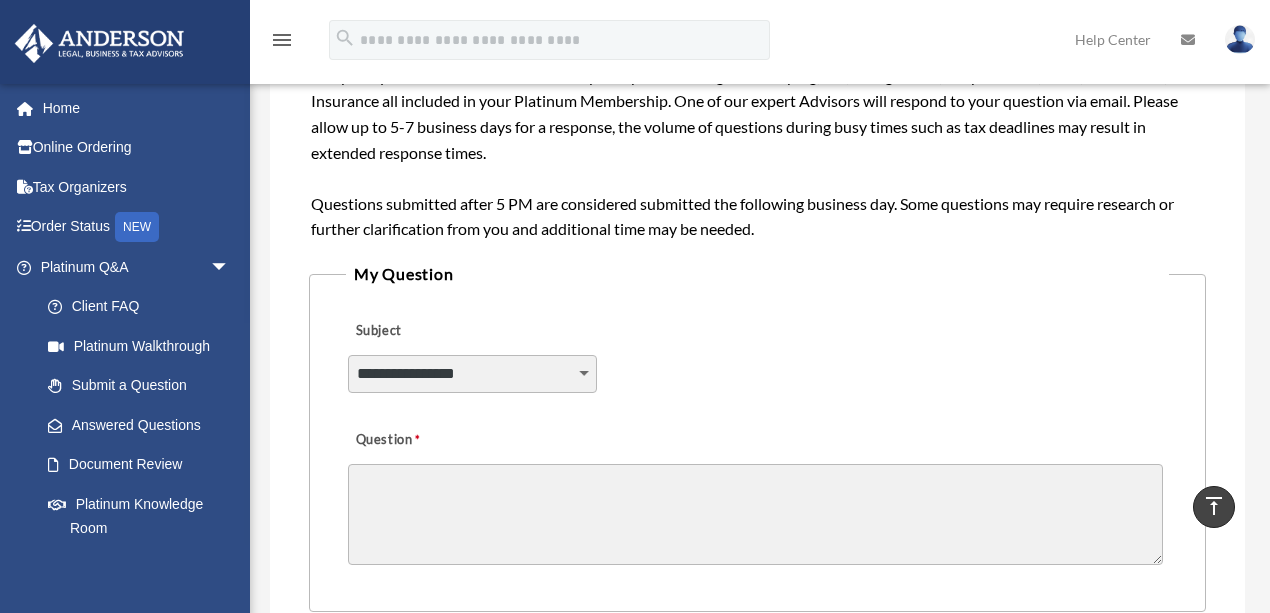 scroll, scrollTop: 333, scrollLeft: 0, axis: vertical 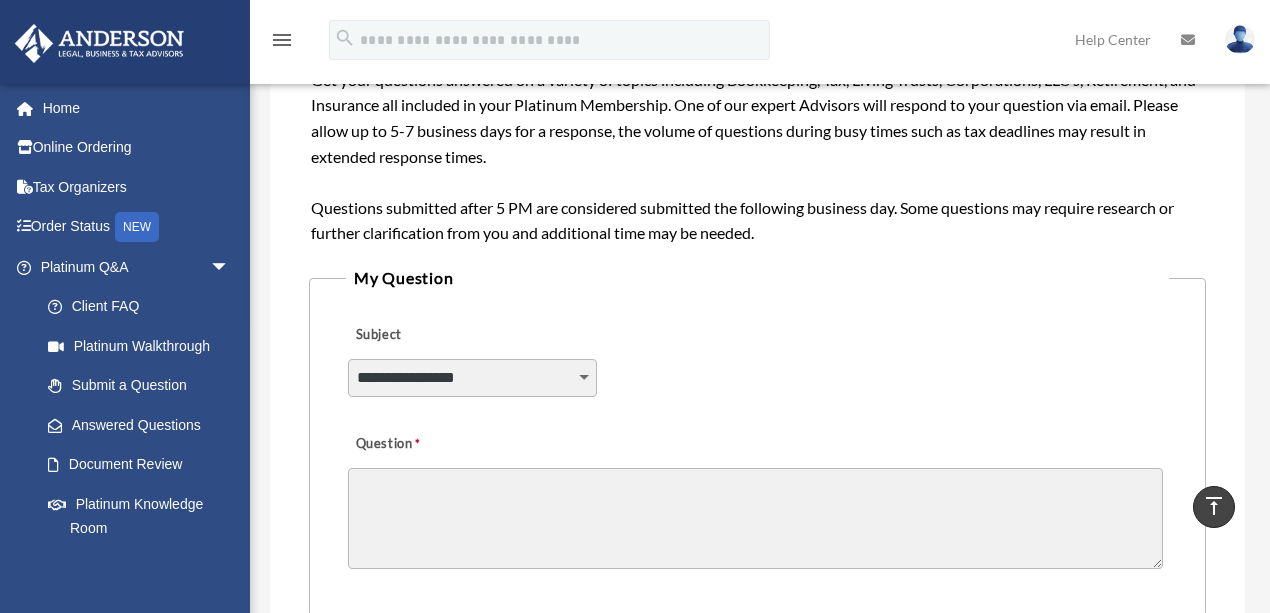 click on "**********" at bounding box center [472, 378] 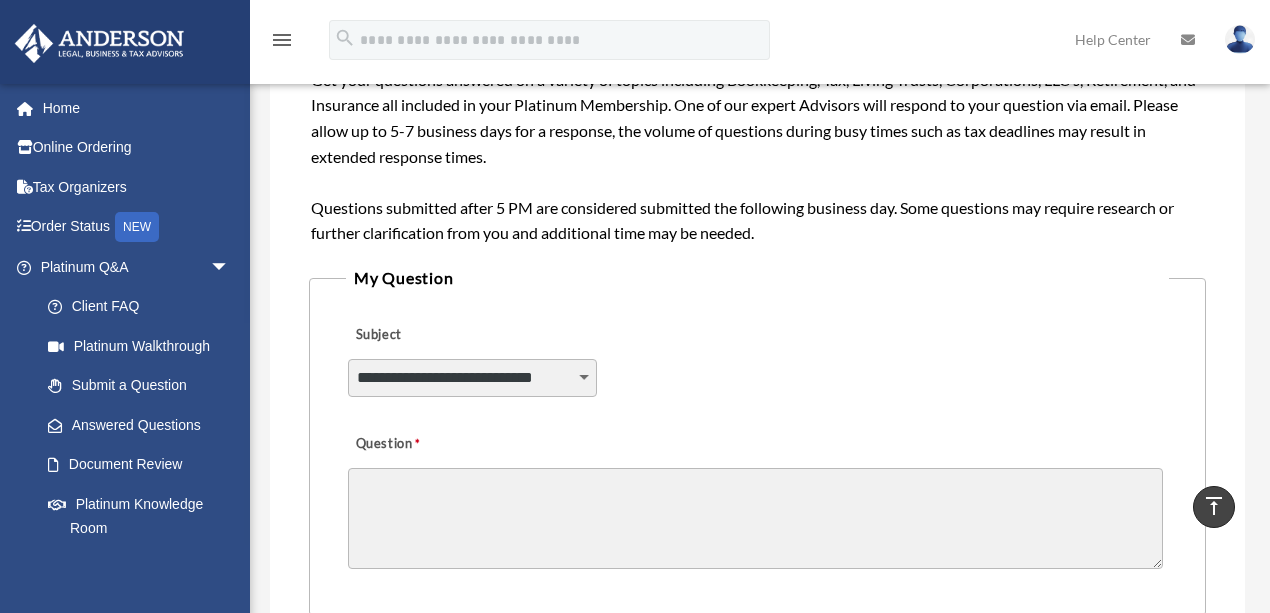 click on "**********" at bounding box center [472, 378] 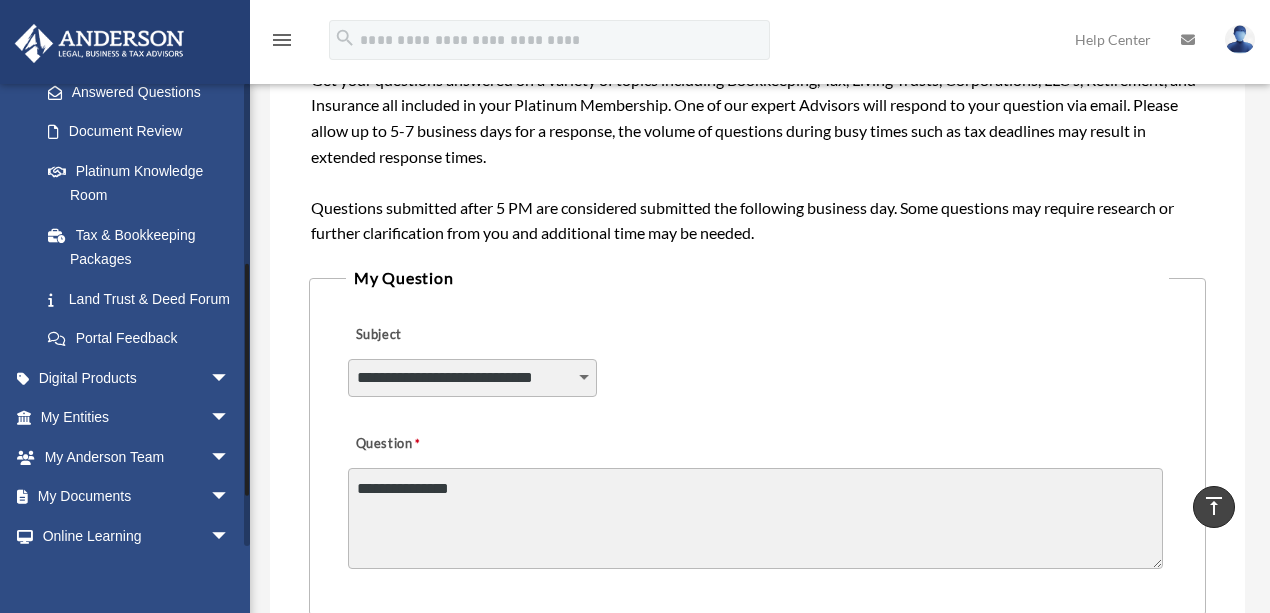scroll, scrollTop: 450, scrollLeft: 0, axis: vertical 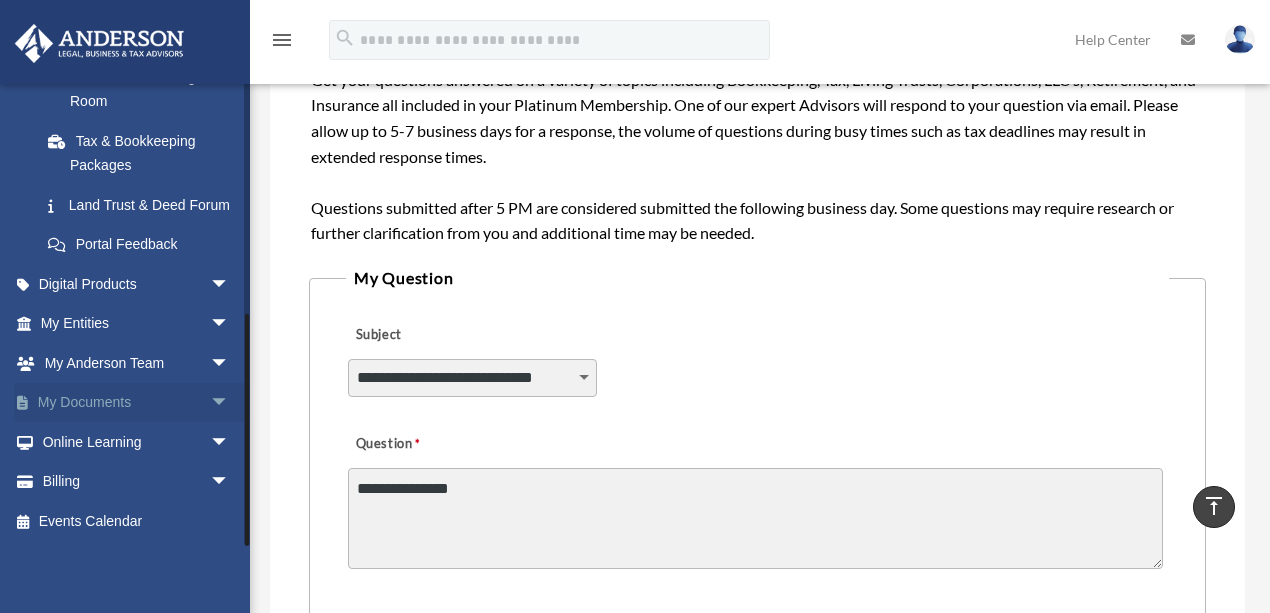 type on "**********" 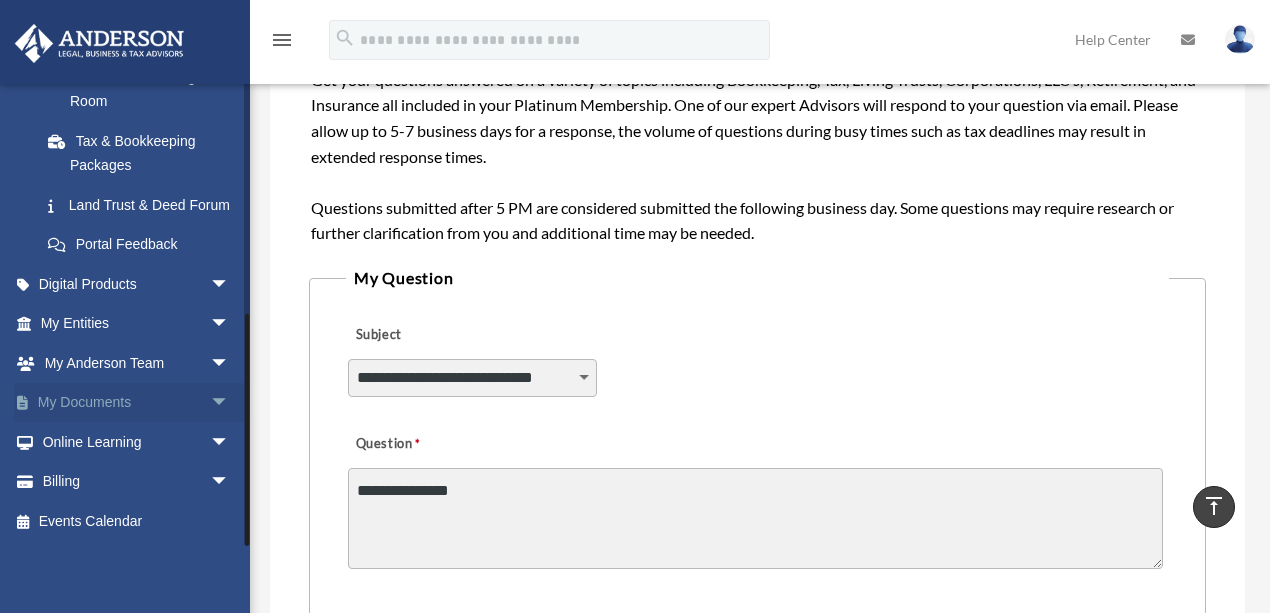 click on "arrow_drop_down" at bounding box center (230, 403) 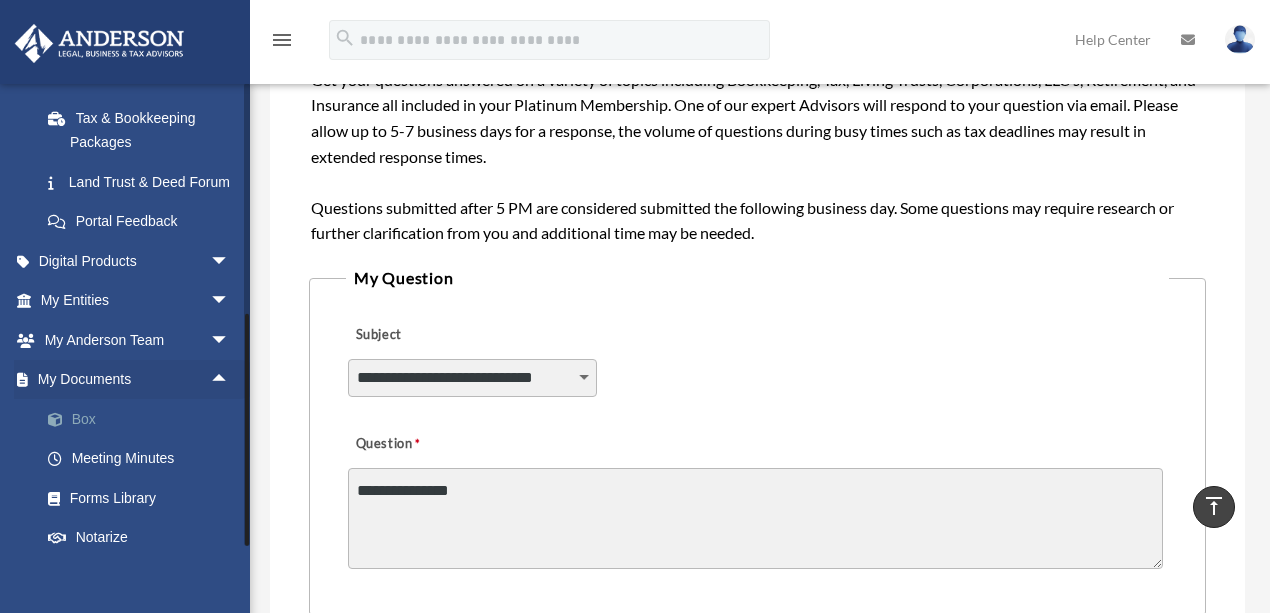 click on "Box" at bounding box center (144, 419) 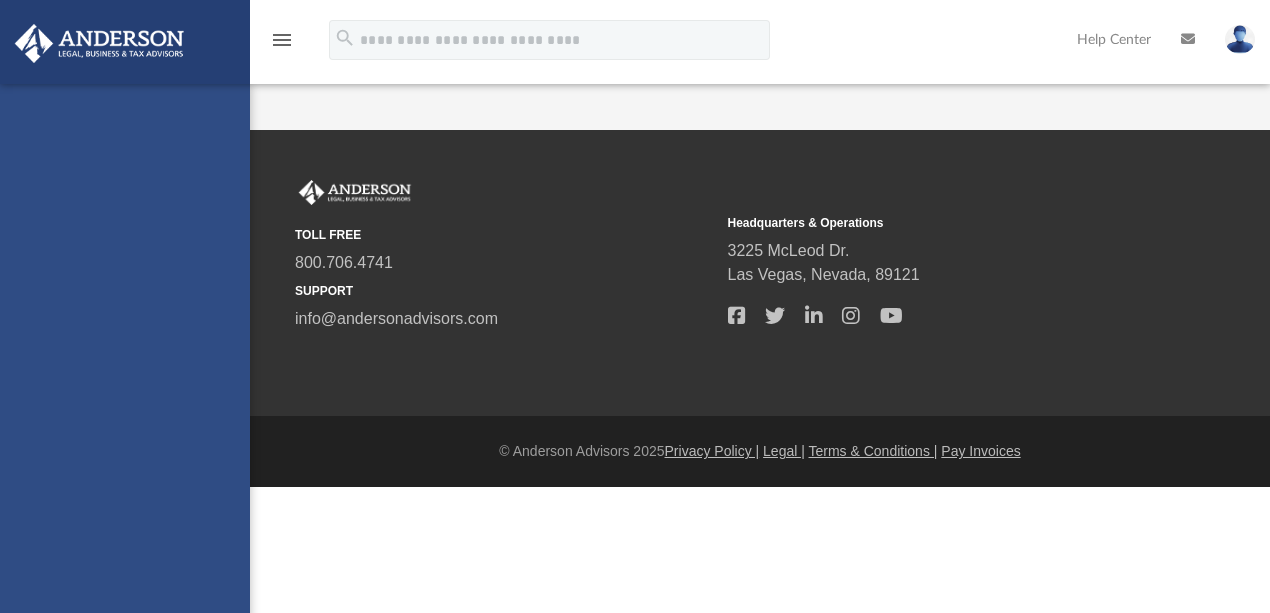 scroll, scrollTop: 0, scrollLeft: 0, axis: both 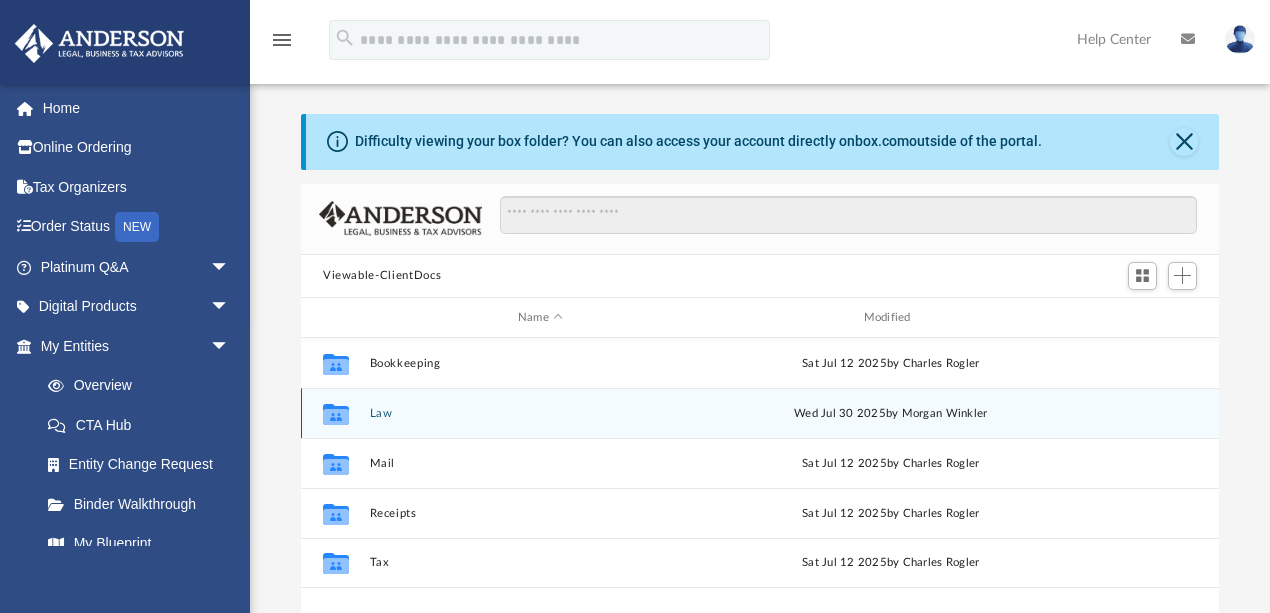click on "Collaborated Folder" at bounding box center [336, 414] 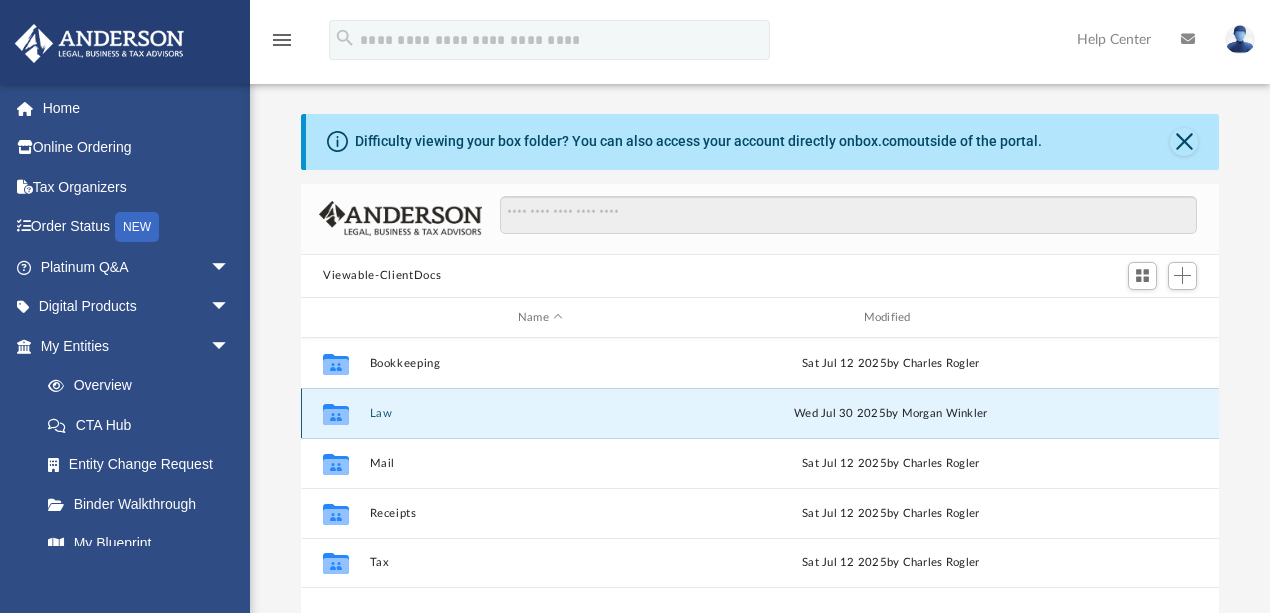 click 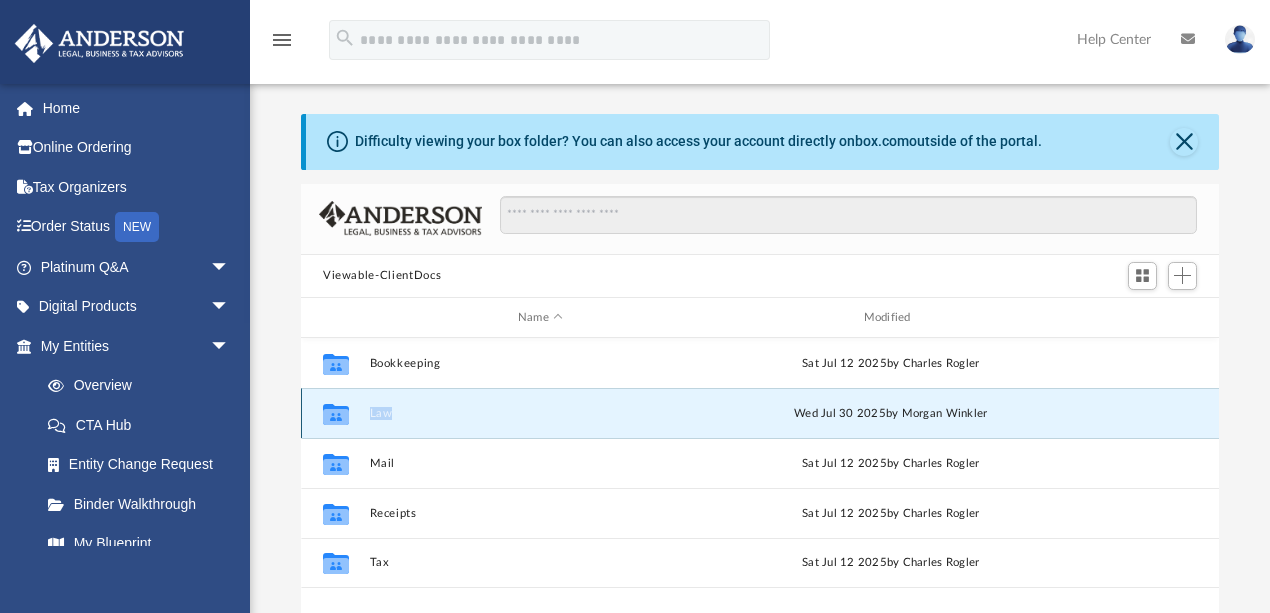 click 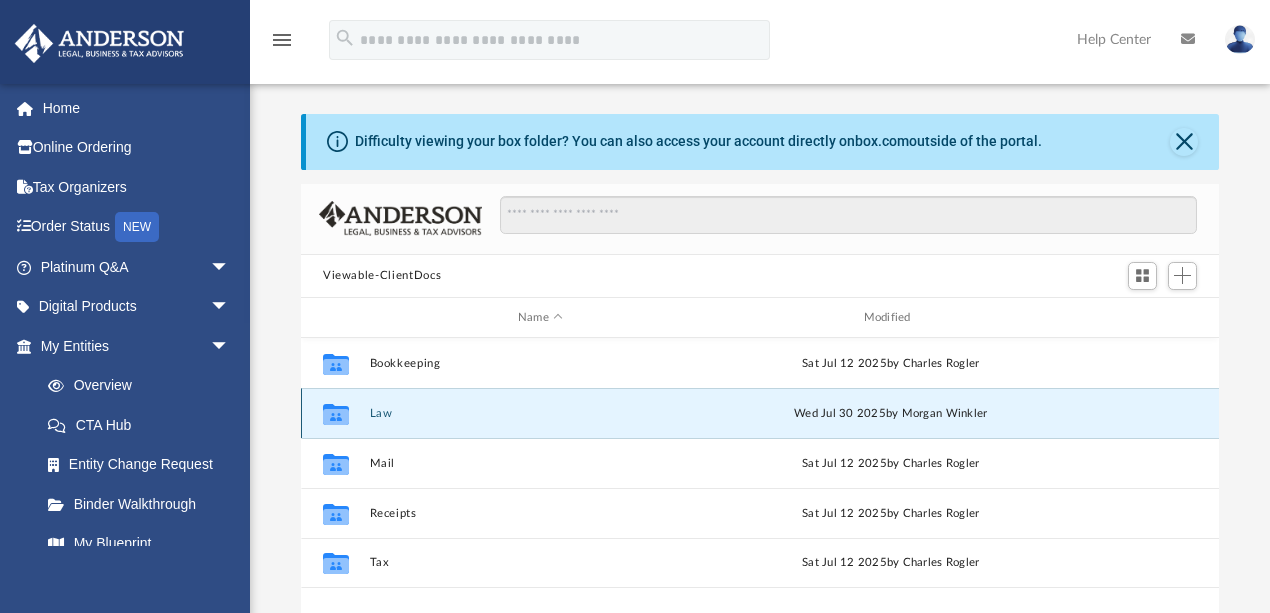 click on "Collaborated Folder Law Wed Jul 30 2025  by Morgan Winkler" at bounding box center (760, 413) 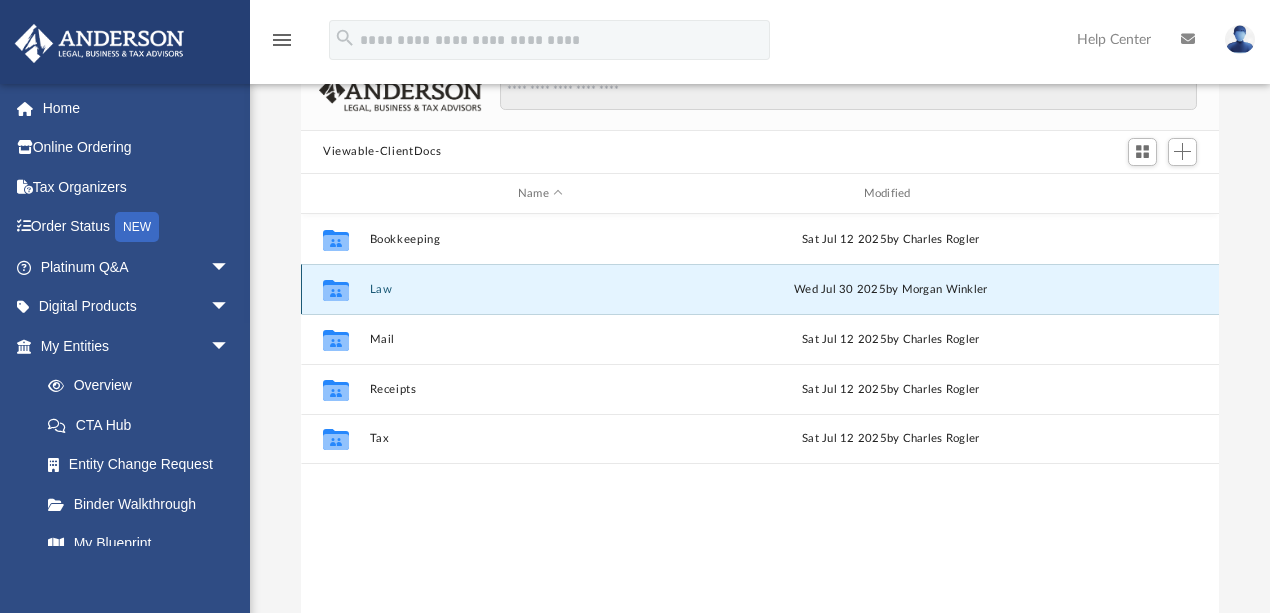 scroll, scrollTop: 0, scrollLeft: 0, axis: both 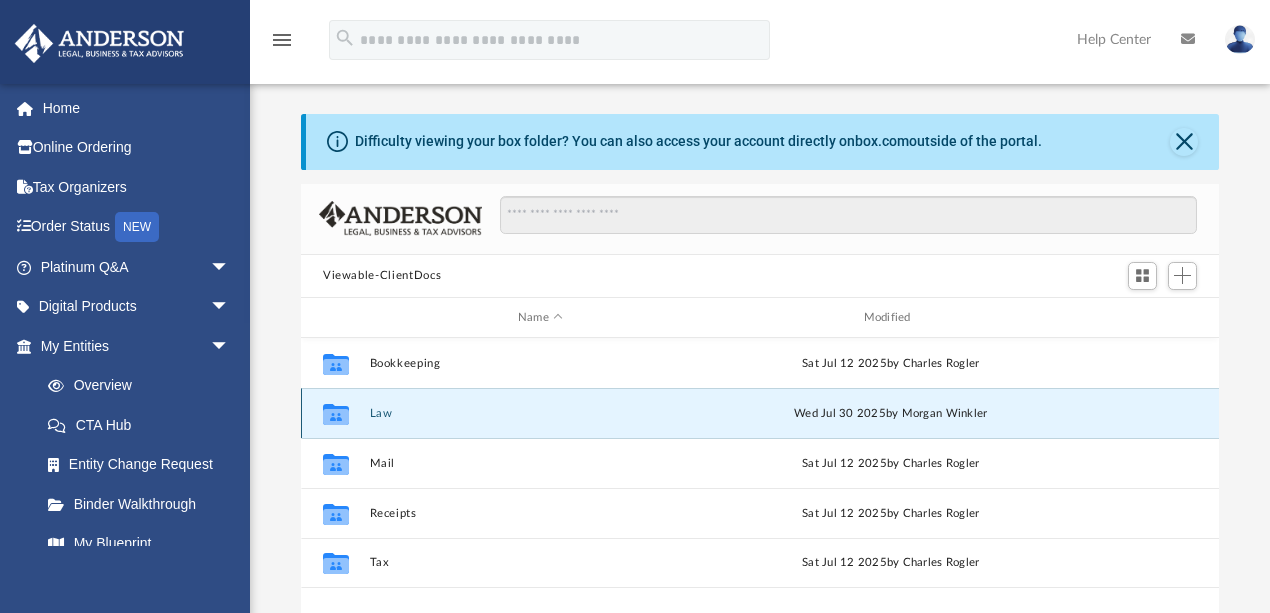 click 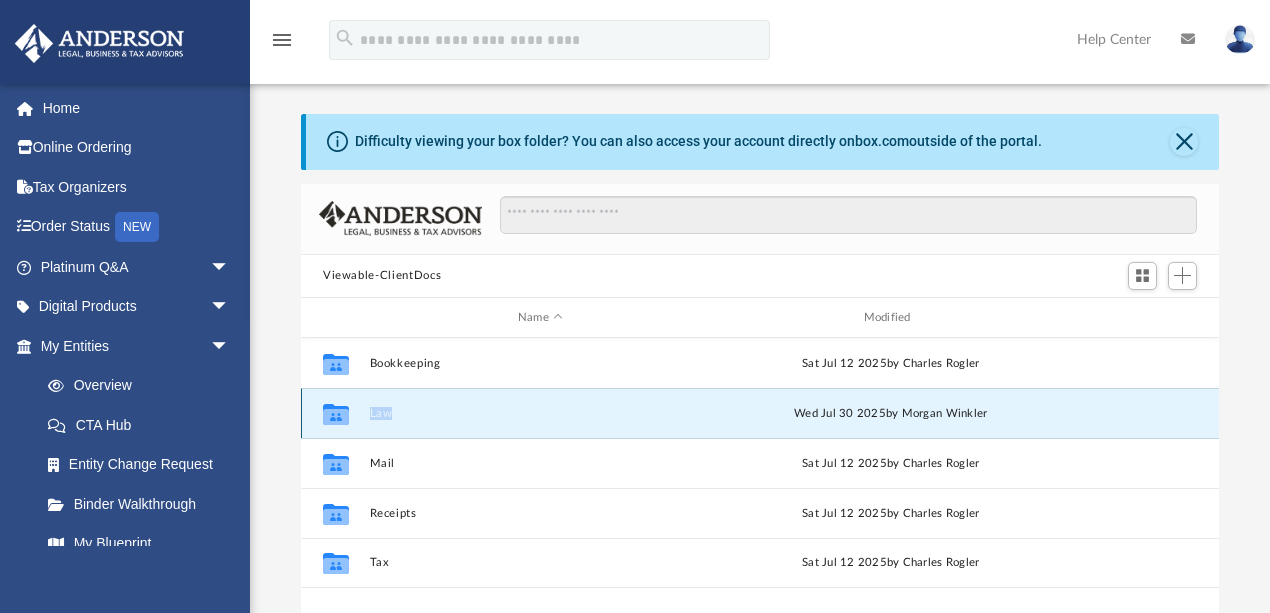 click 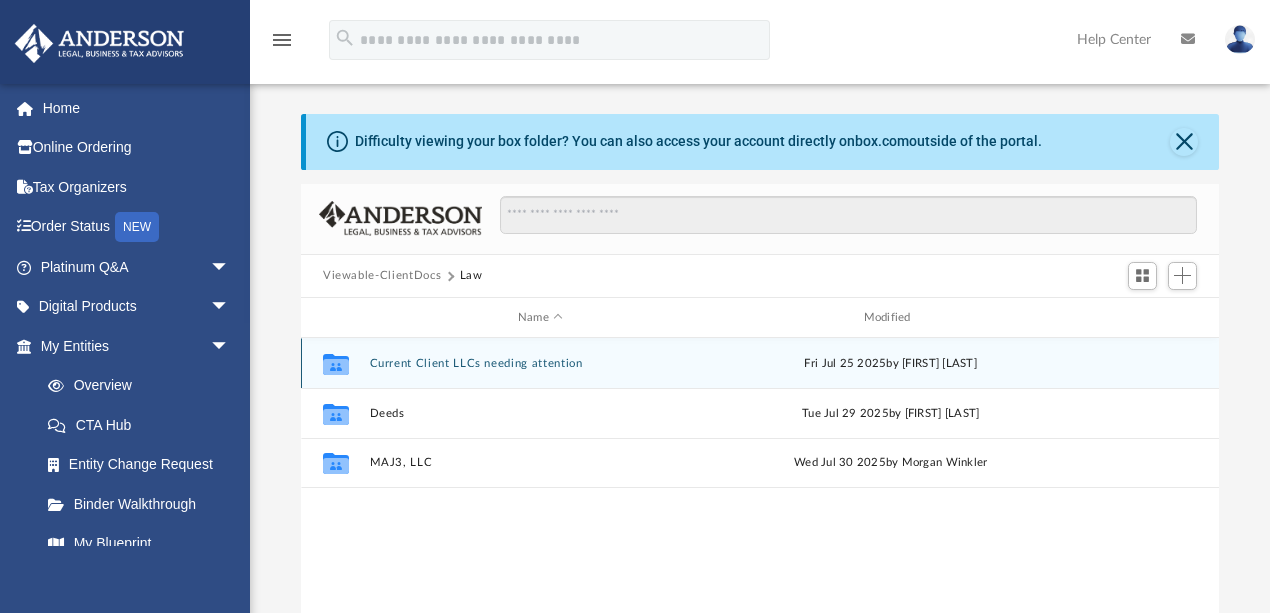 click on "Current Client LLCs needing attention" at bounding box center [541, 363] 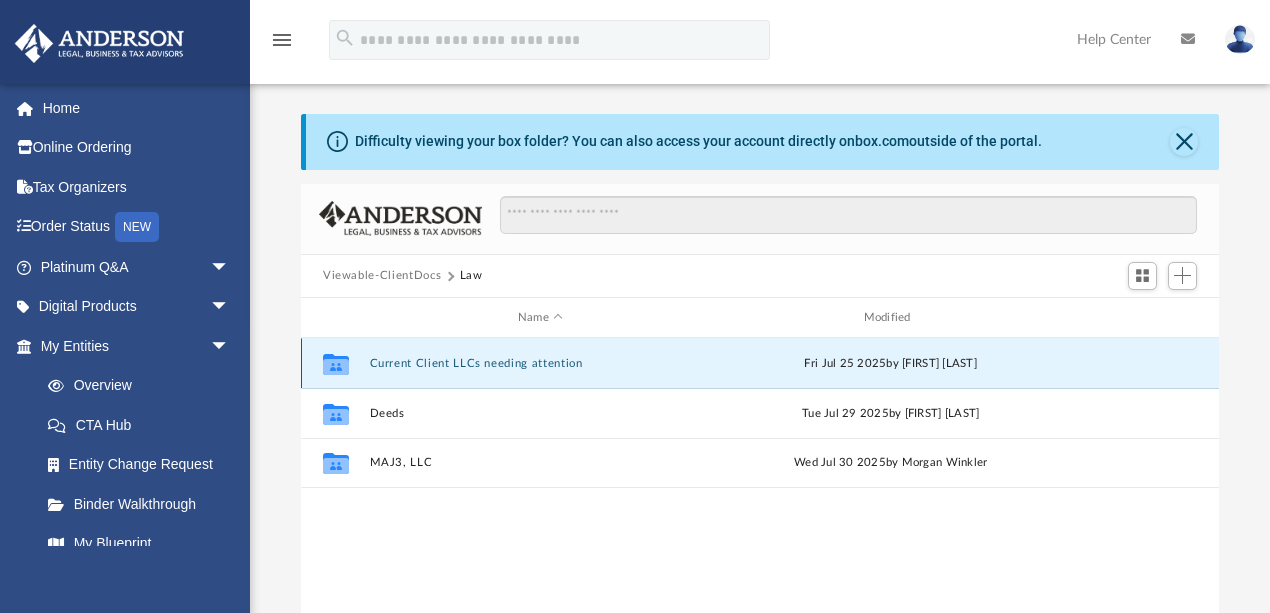 click on "Current Client LLCs needing attention" at bounding box center (541, 363) 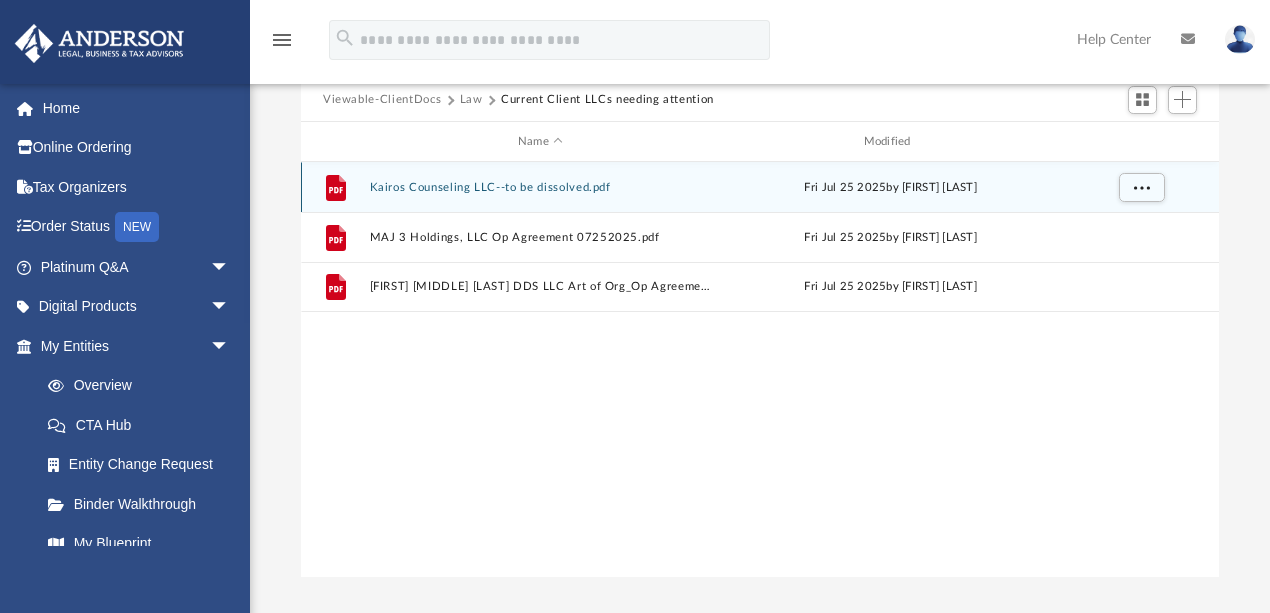 scroll, scrollTop: 200, scrollLeft: 0, axis: vertical 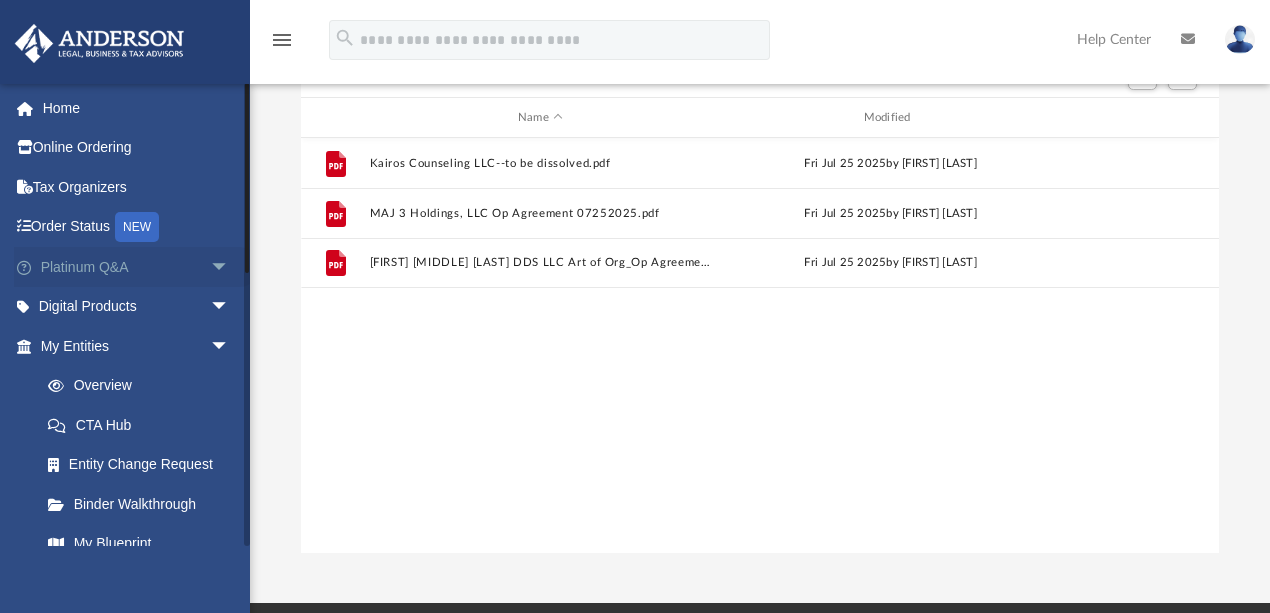 click on "arrow_drop_down" at bounding box center (230, 267) 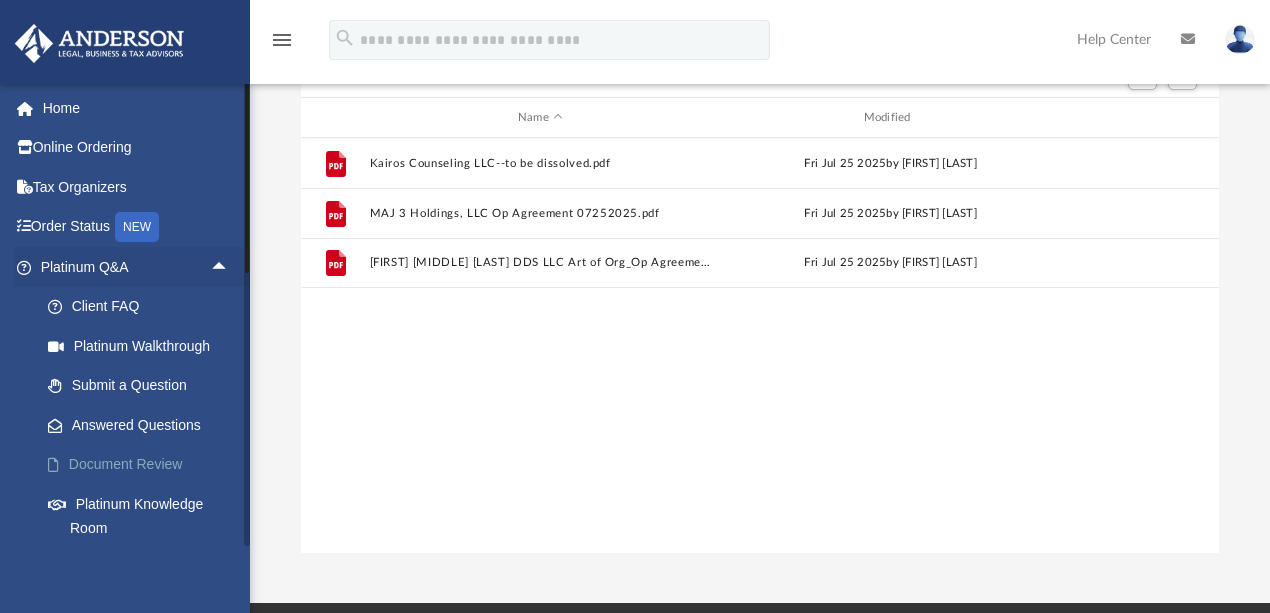 click on "Document Review" at bounding box center [144, 465] 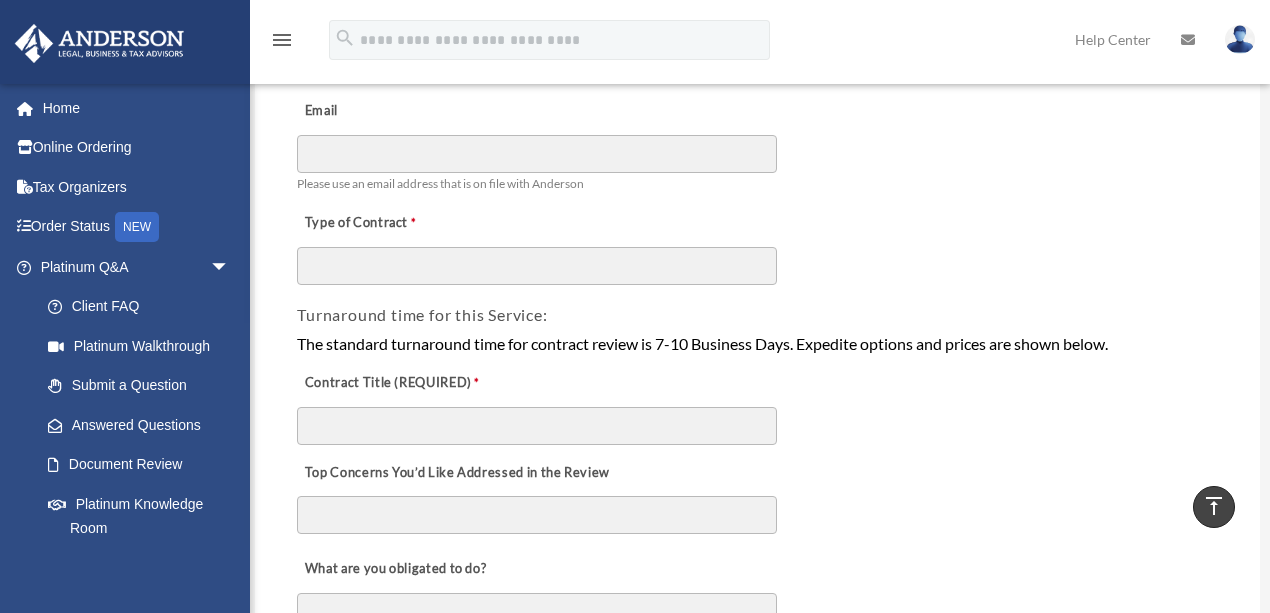 scroll, scrollTop: 0, scrollLeft: 0, axis: both 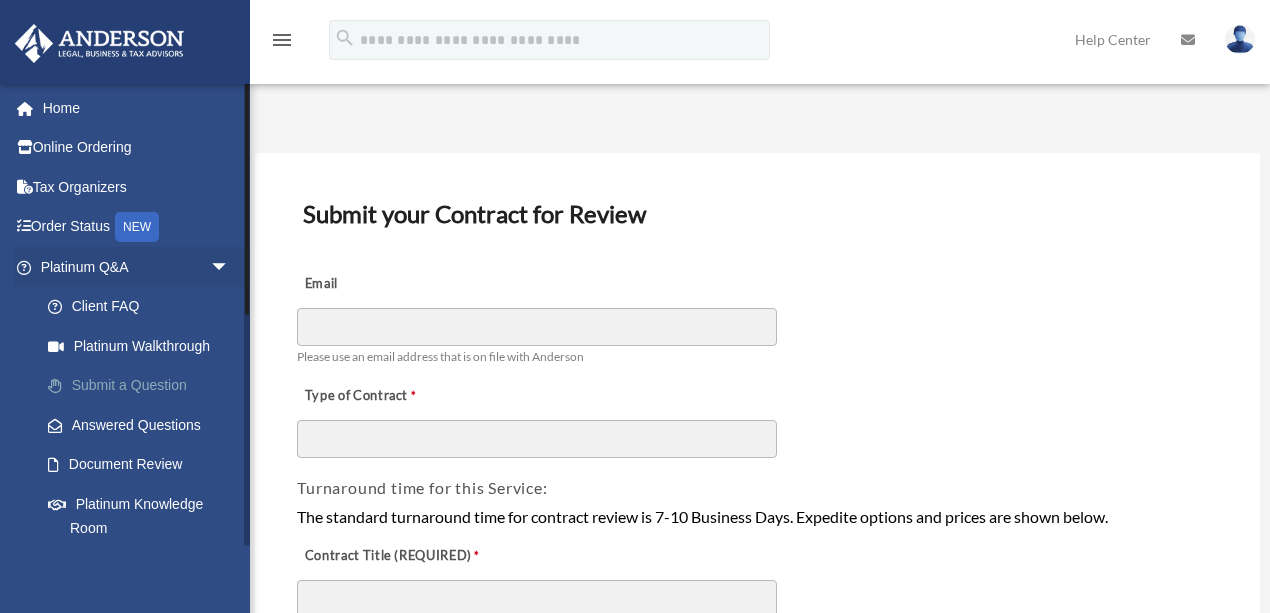 click on "Submit a Question" at bounding box center (144, 386) 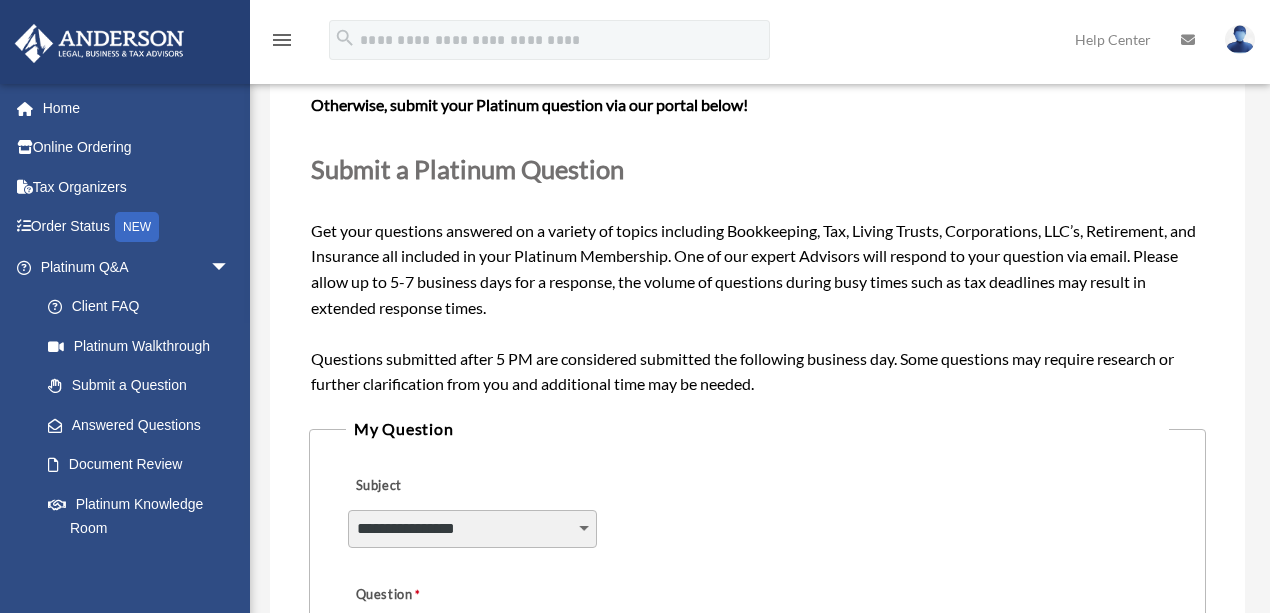 scroll, scrollTop: 333, scrollLeft: 0, axis: vertical 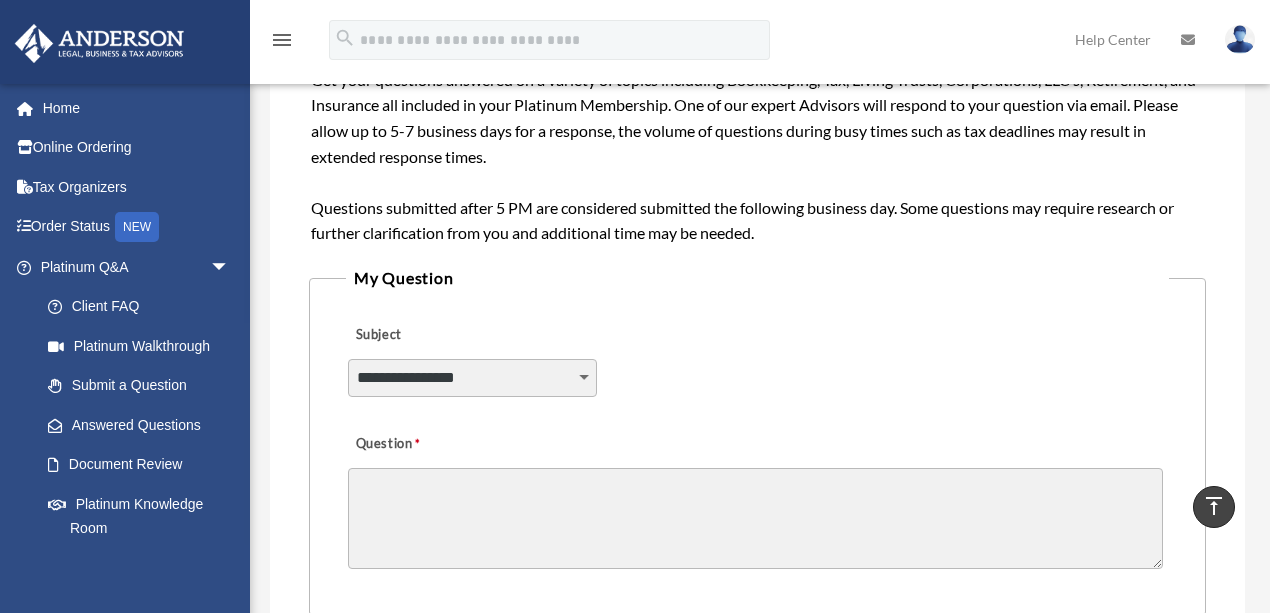 click on "**********" at bounding box center (472, 378) 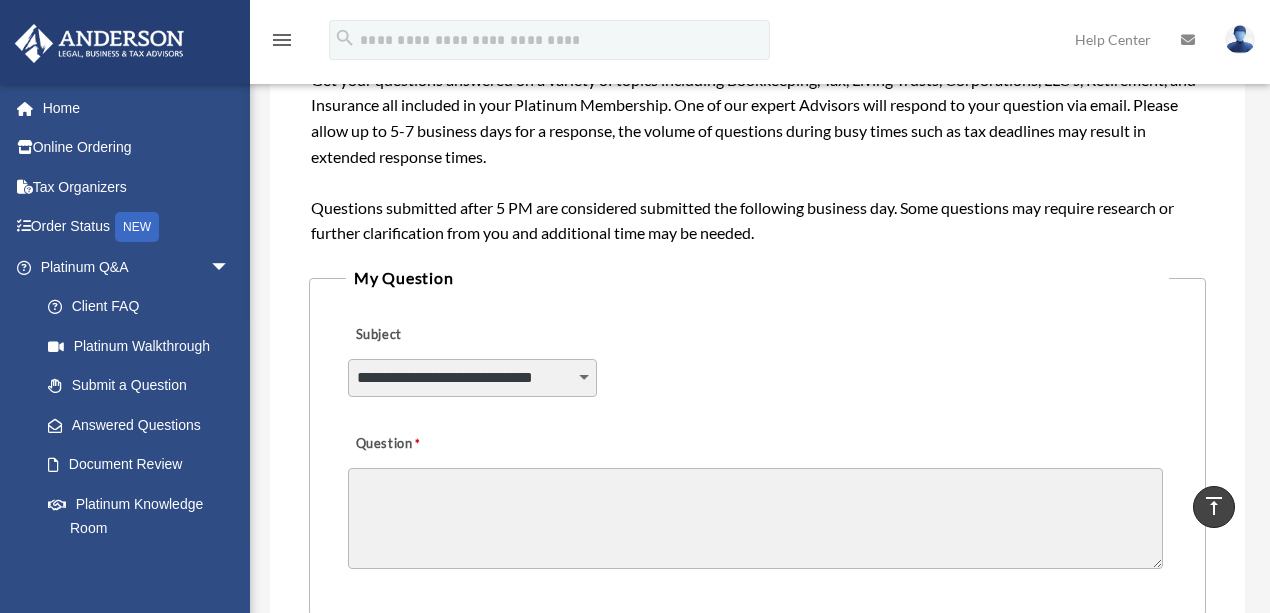 click on "**********" at bounding box center [472, 378] 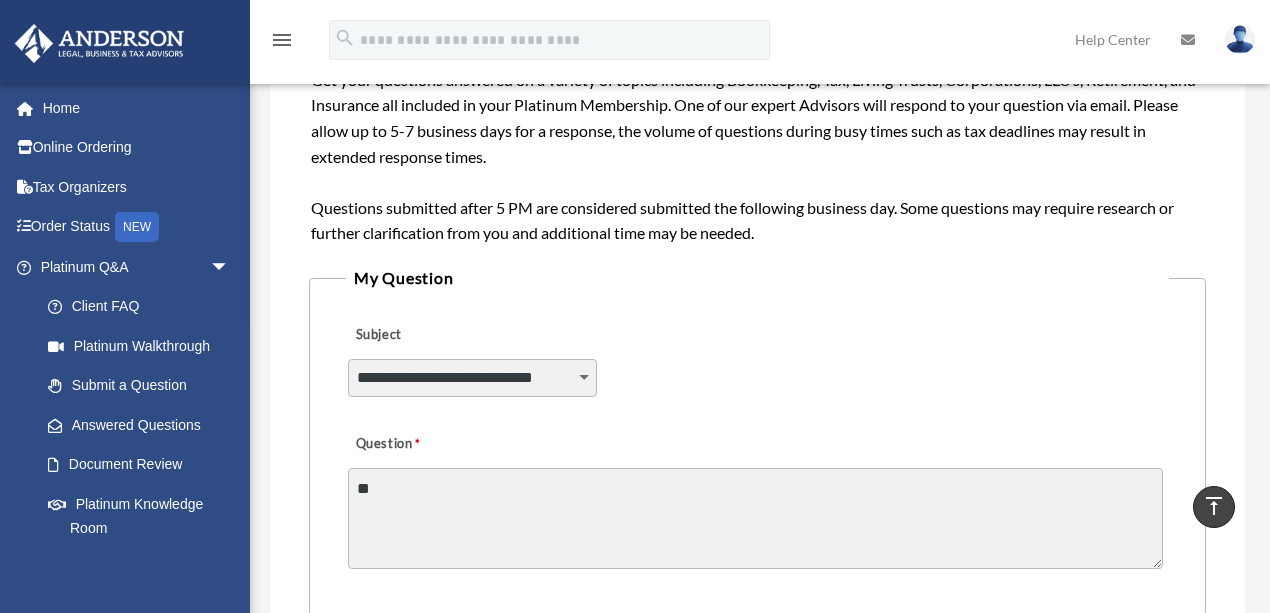 type on "*" 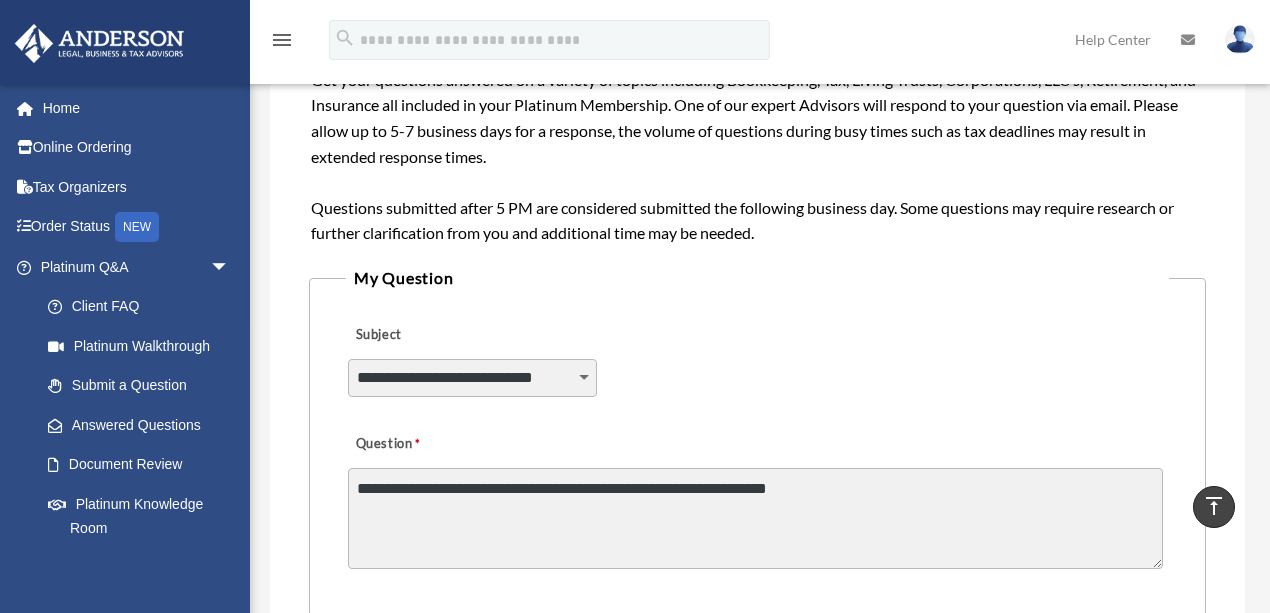 click on "**********" at bounding box center (755, 518) 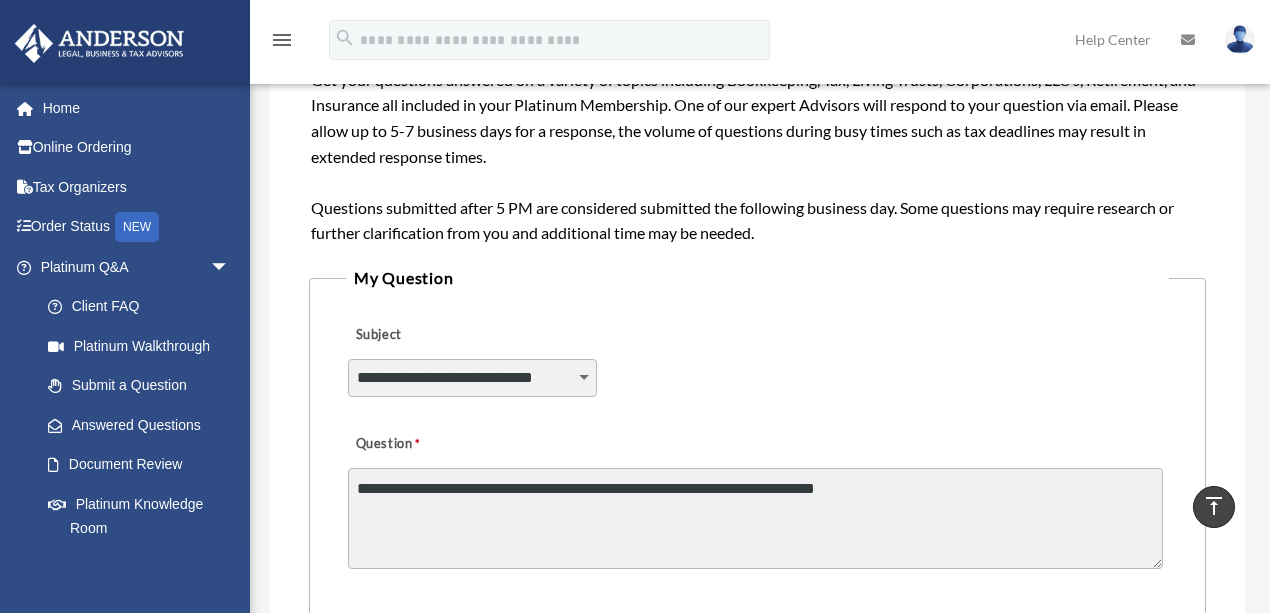 click on "**********" at bounding box center (755, 518) 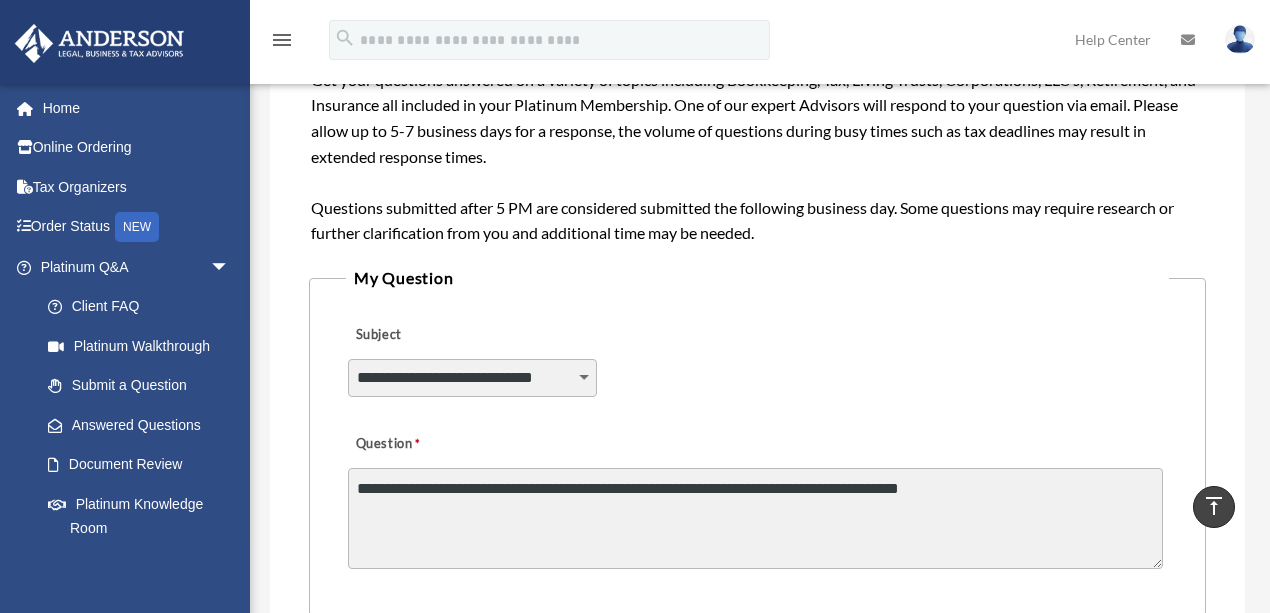 click on "**********" at bounding box center (755, 518) 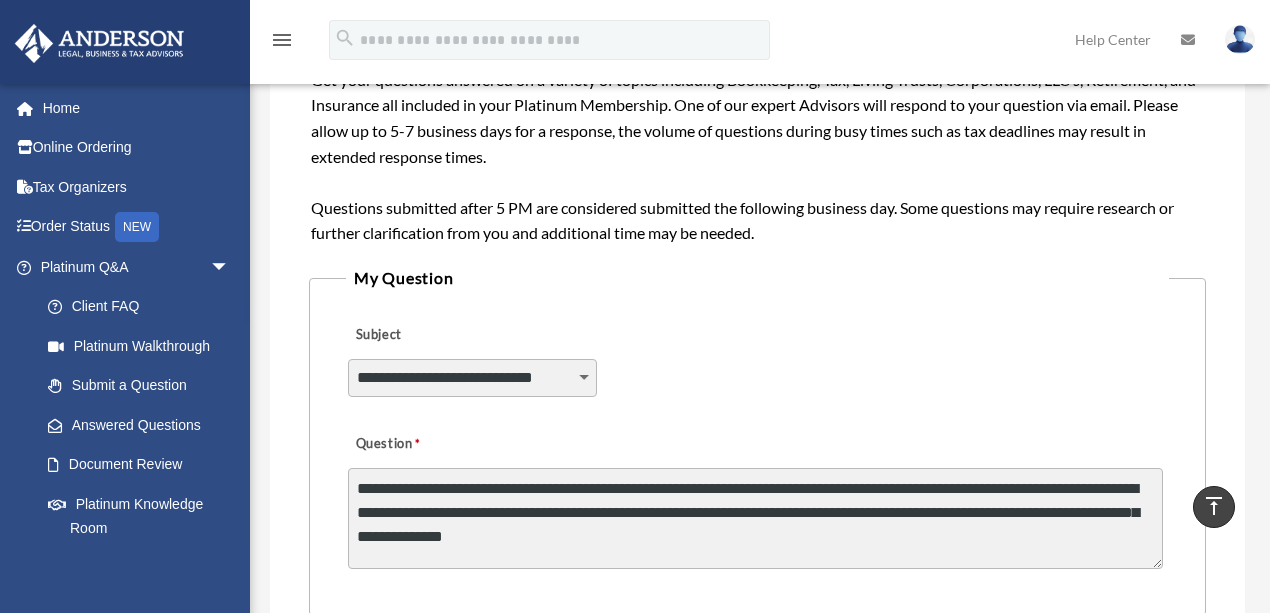 click on "**********" at bounding box center [755, 518] 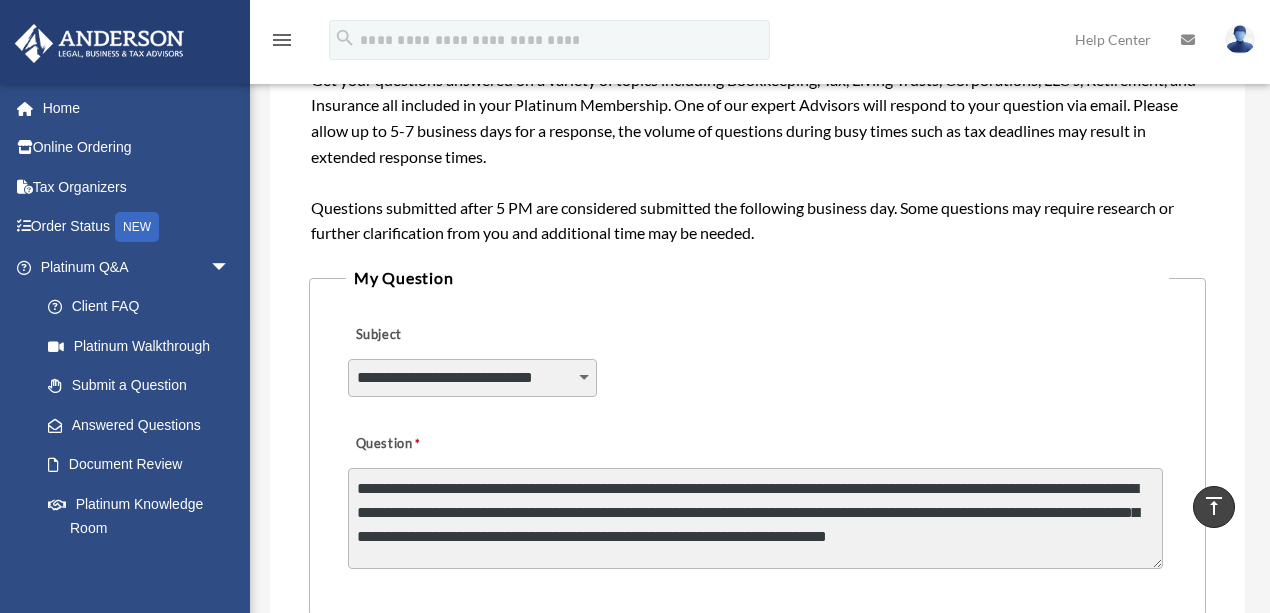 scroll, scrollTop: 2, scrollLeft: 0, axis: vertical 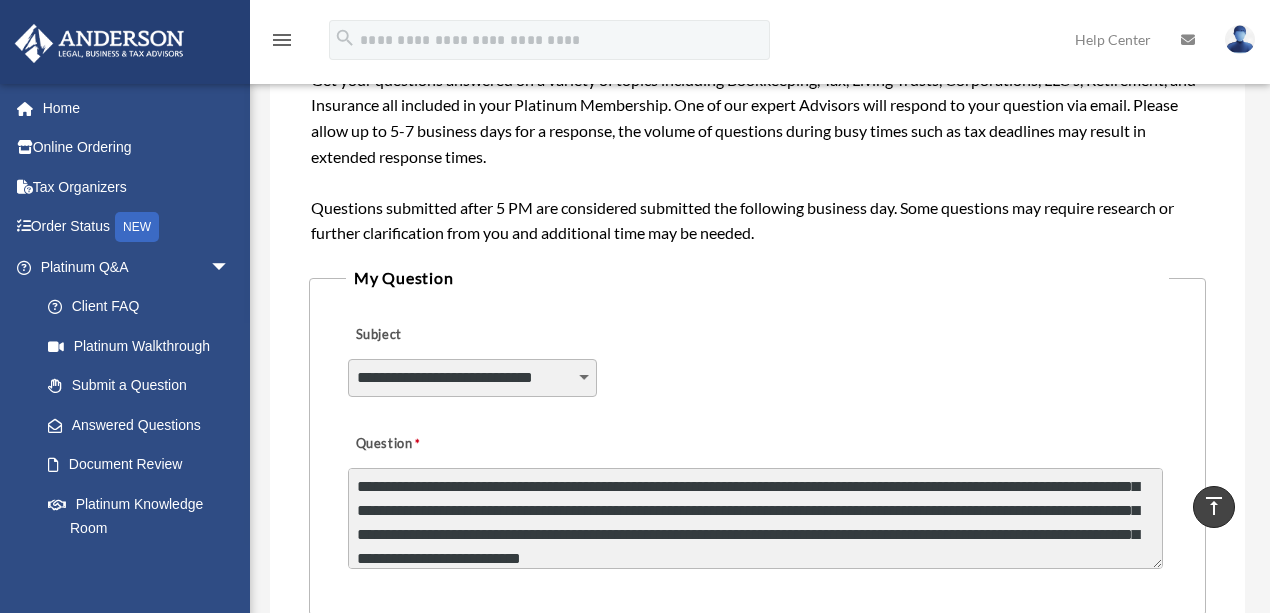 click on "**********" at bounding box center (755, 518) 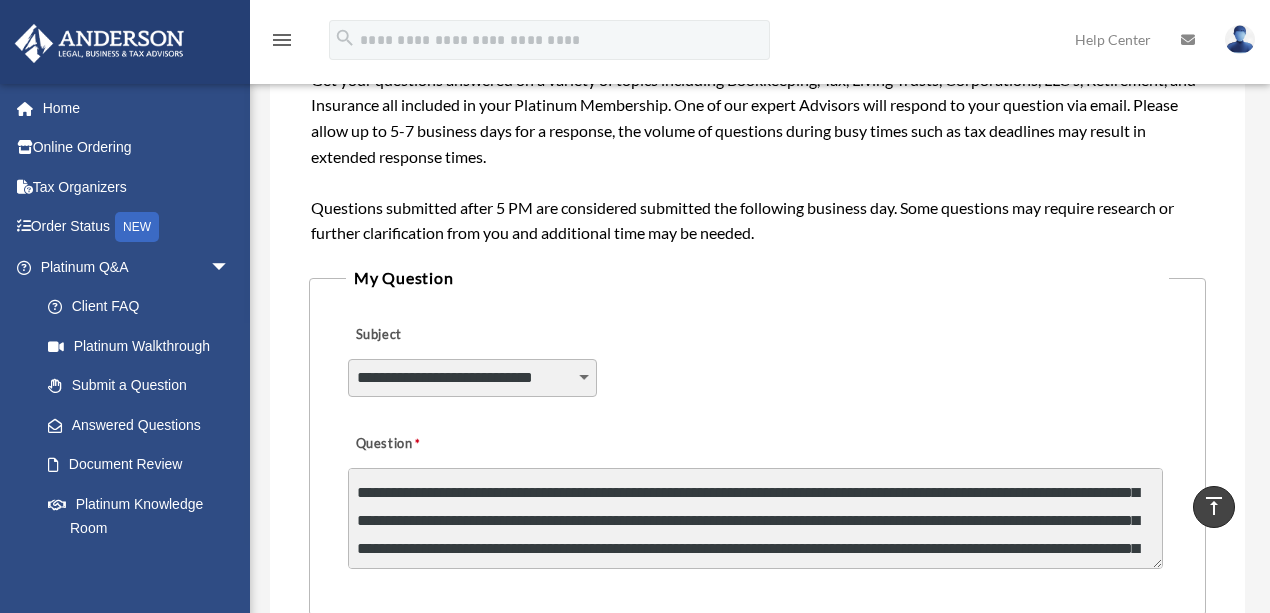 scroll, scrollTop: 28, scrollLeft: 0, axis: vertical 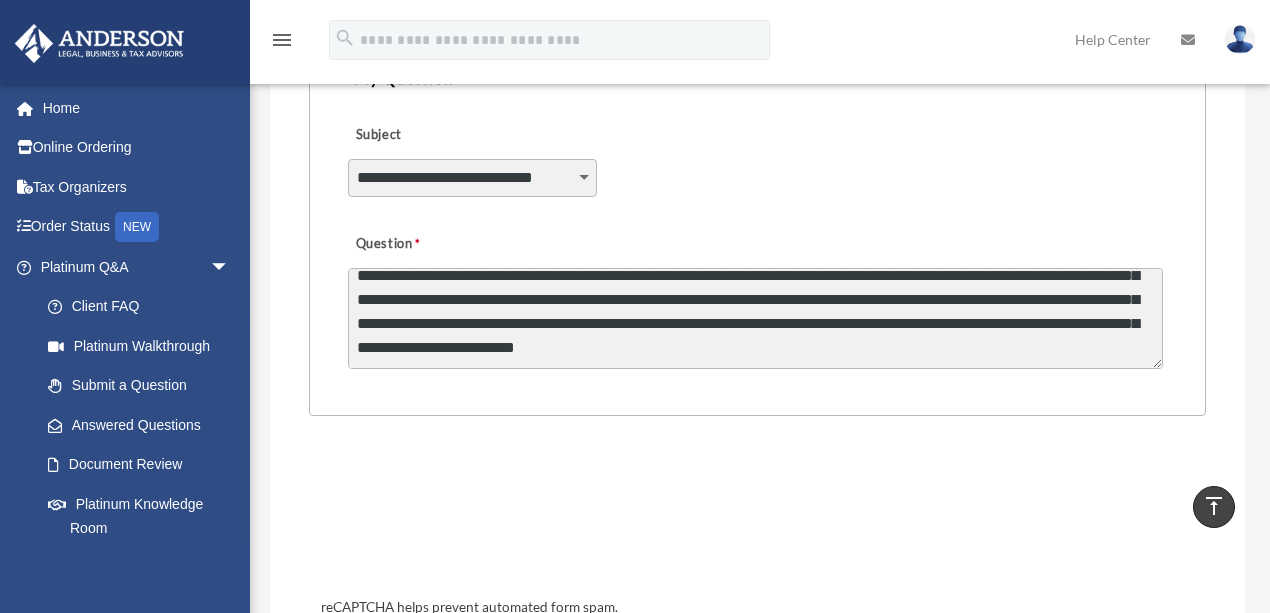 click on "**********" at bounding box center (755, 318) 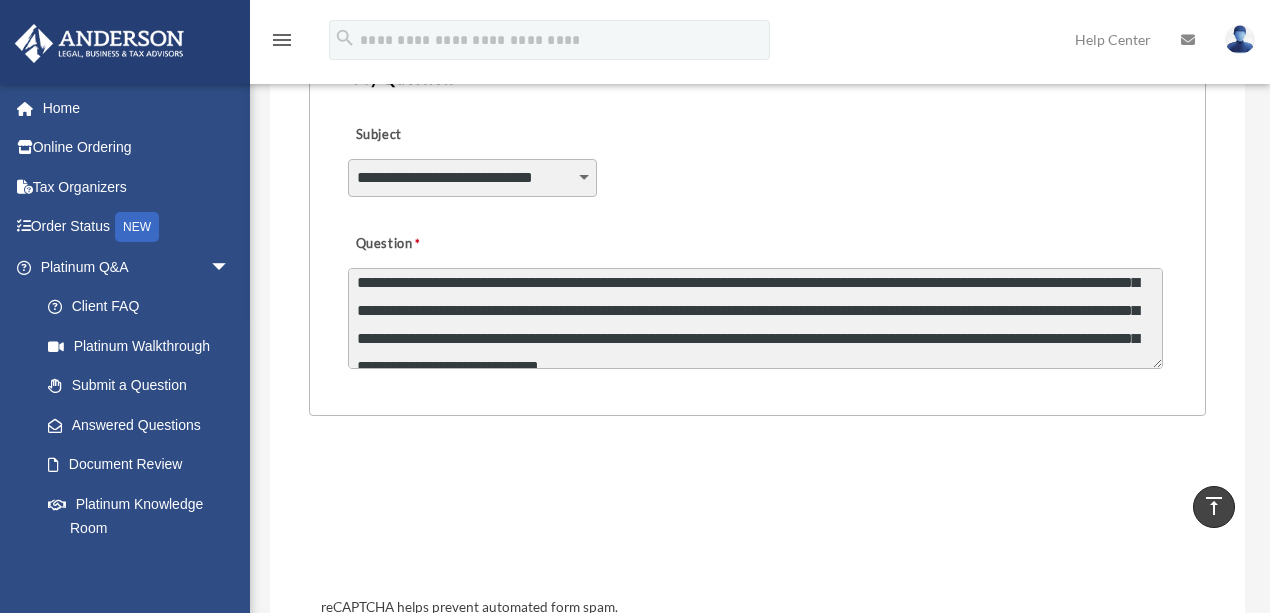 scroll, scrollTop: 56, scrollLeft: 0, axis: vertical 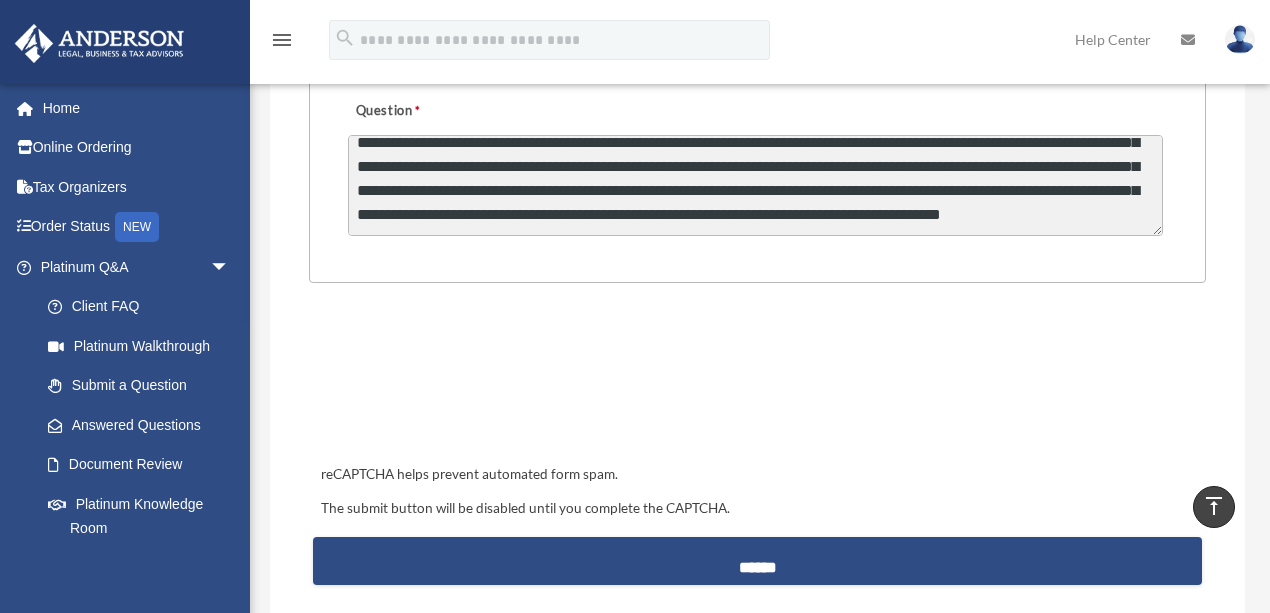 type on "**********" 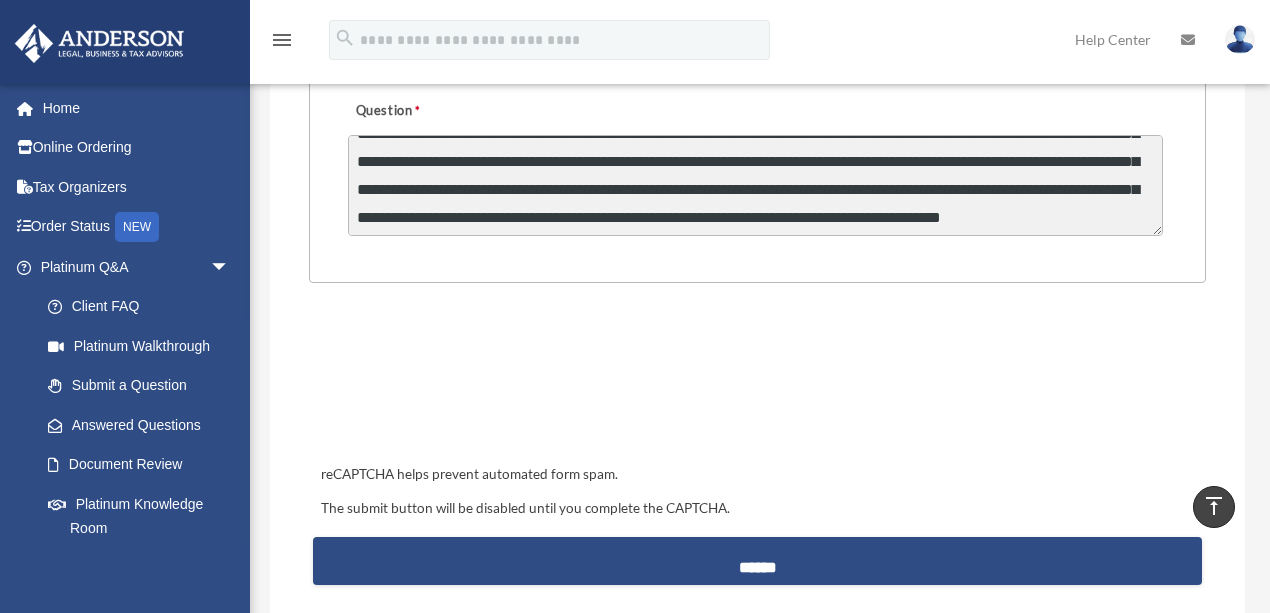 scroll, scrollTop: 110, scrollLeft: 0, axis: vertical 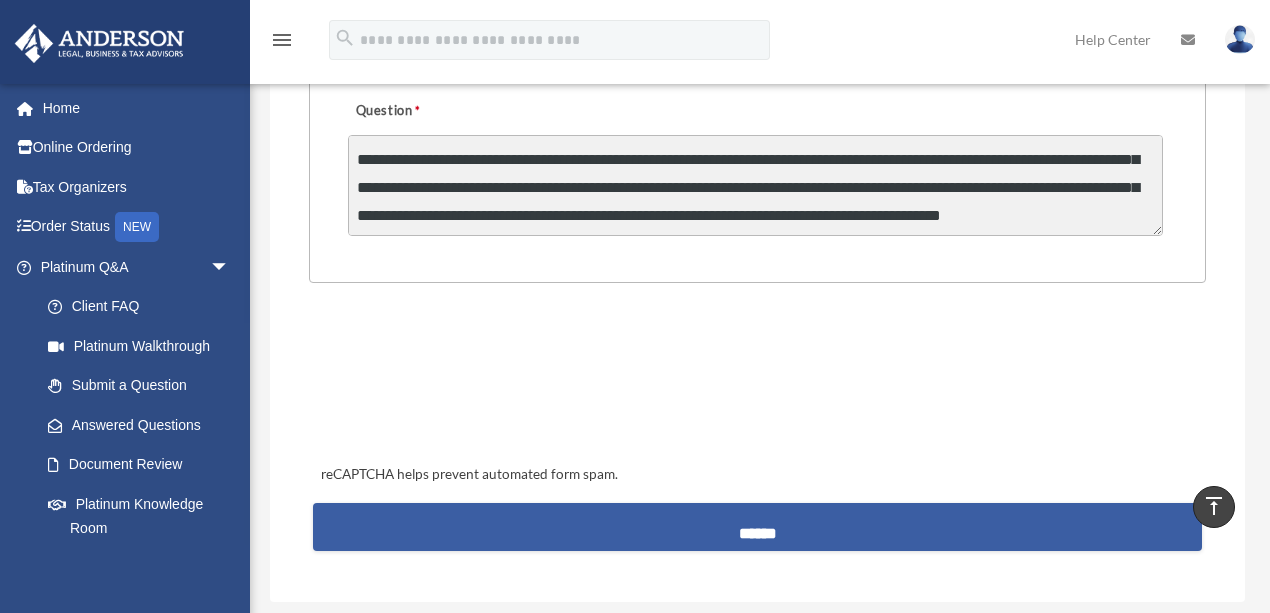 click on "******" at bounding box center [757, 527] 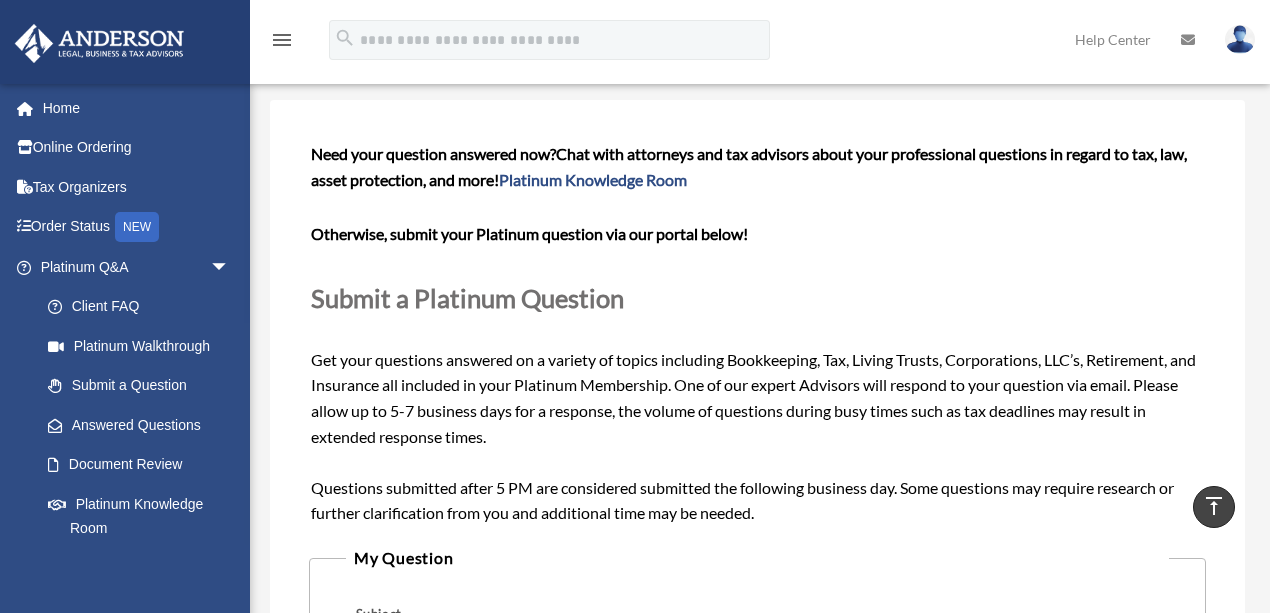 scroll, scrollTop: 0, scrollLeft: 0, axis: both 